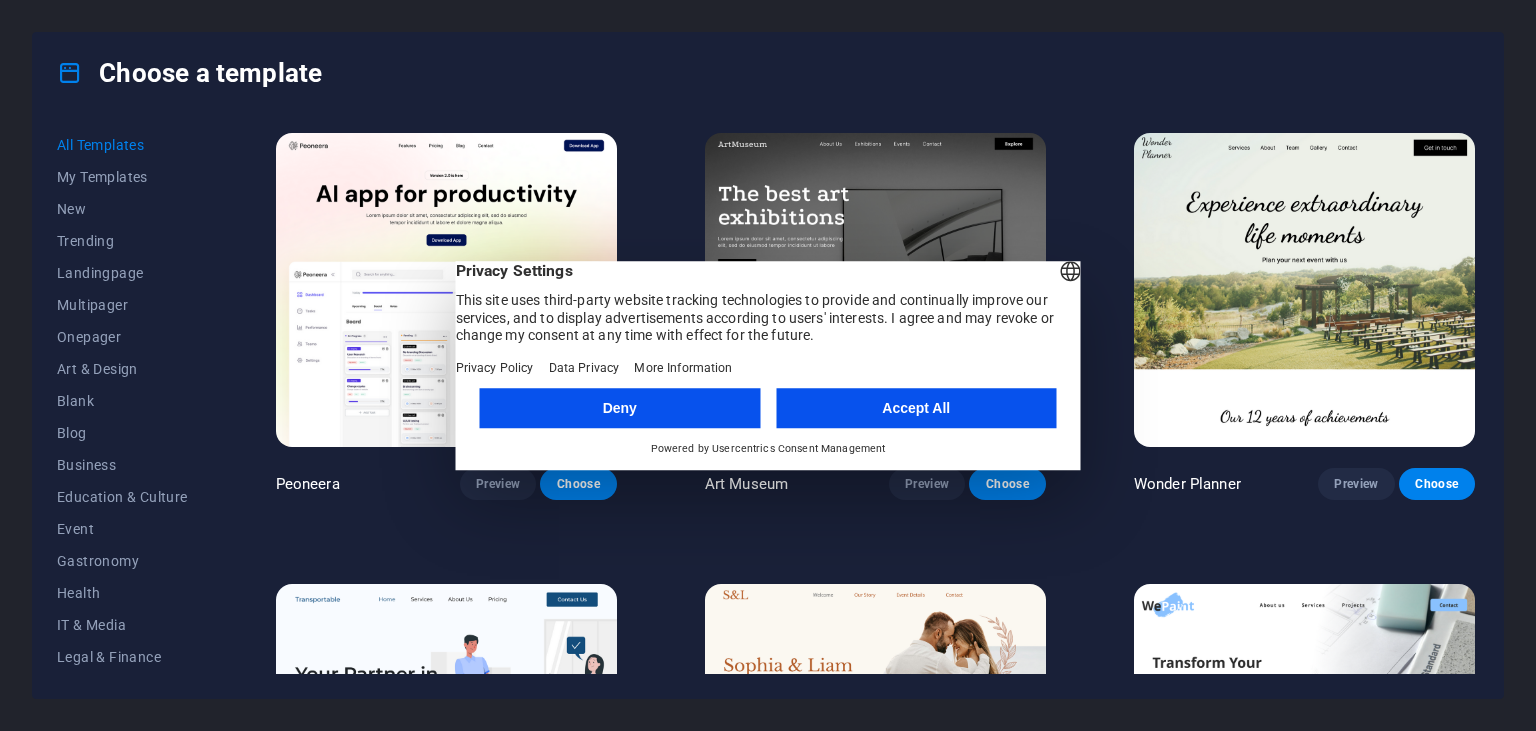 scroll, scrollTop: 0, scrollLeft: 0, axis: both 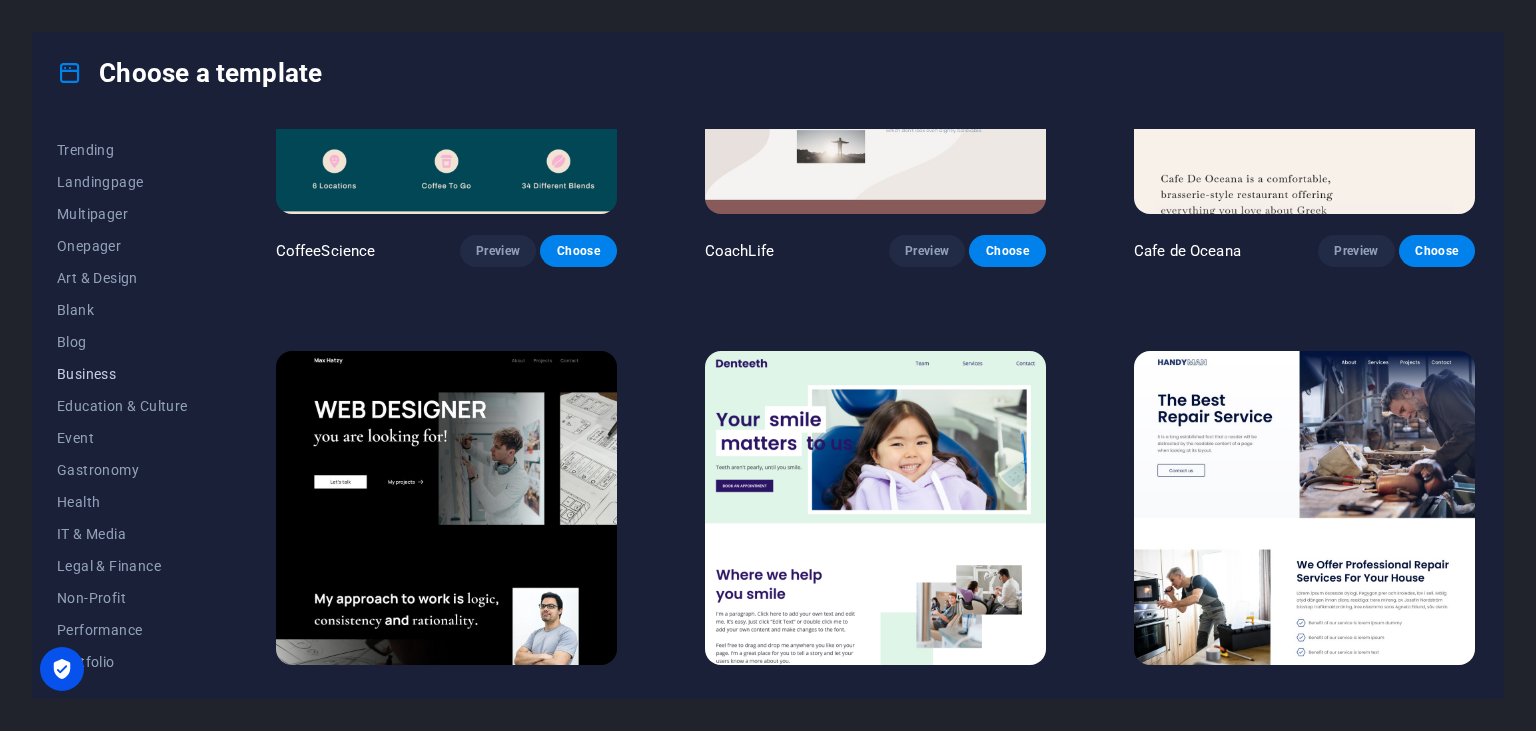 click on "Business" at bounding box center [122, 374] 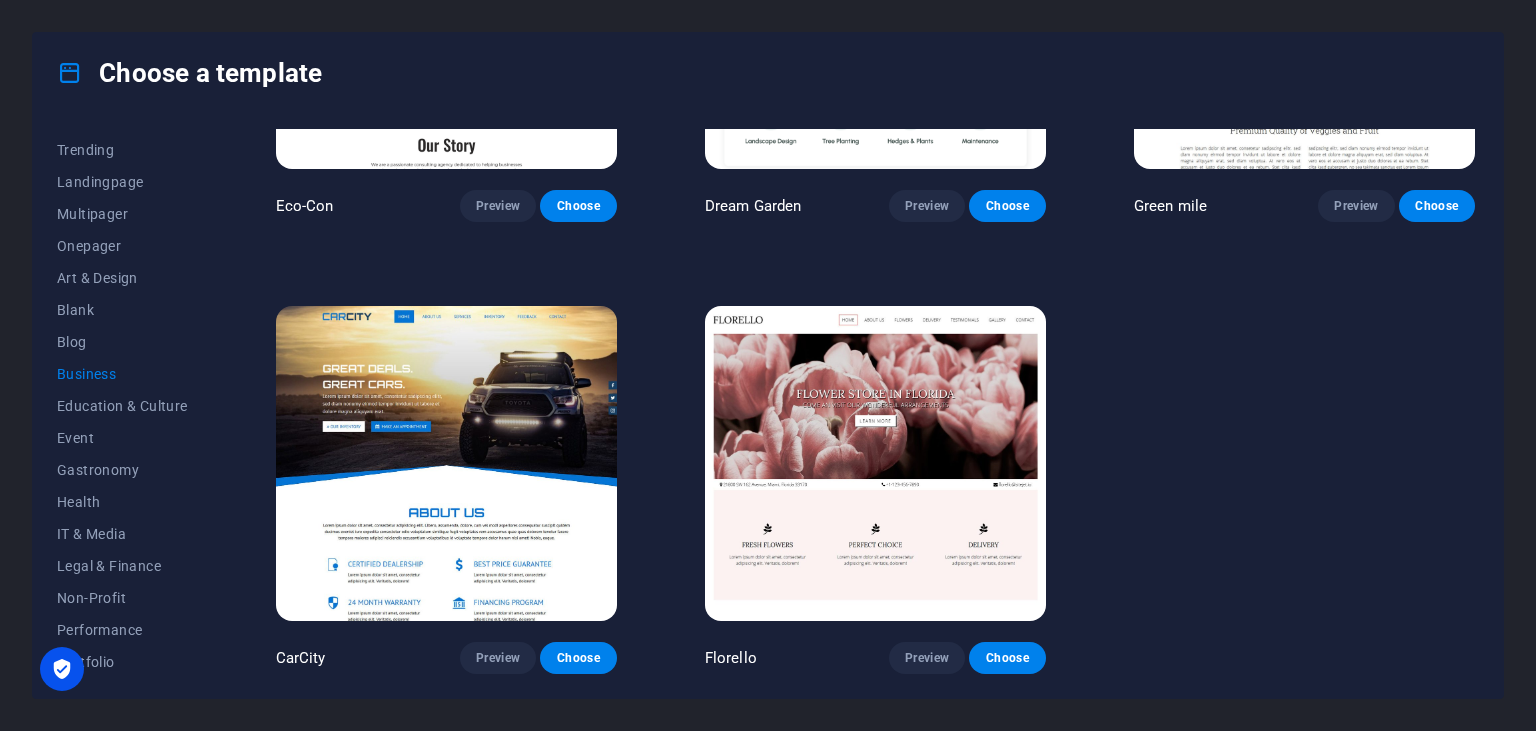 scroll, scrollTop: 0, scrollLeft: 0, axis: both 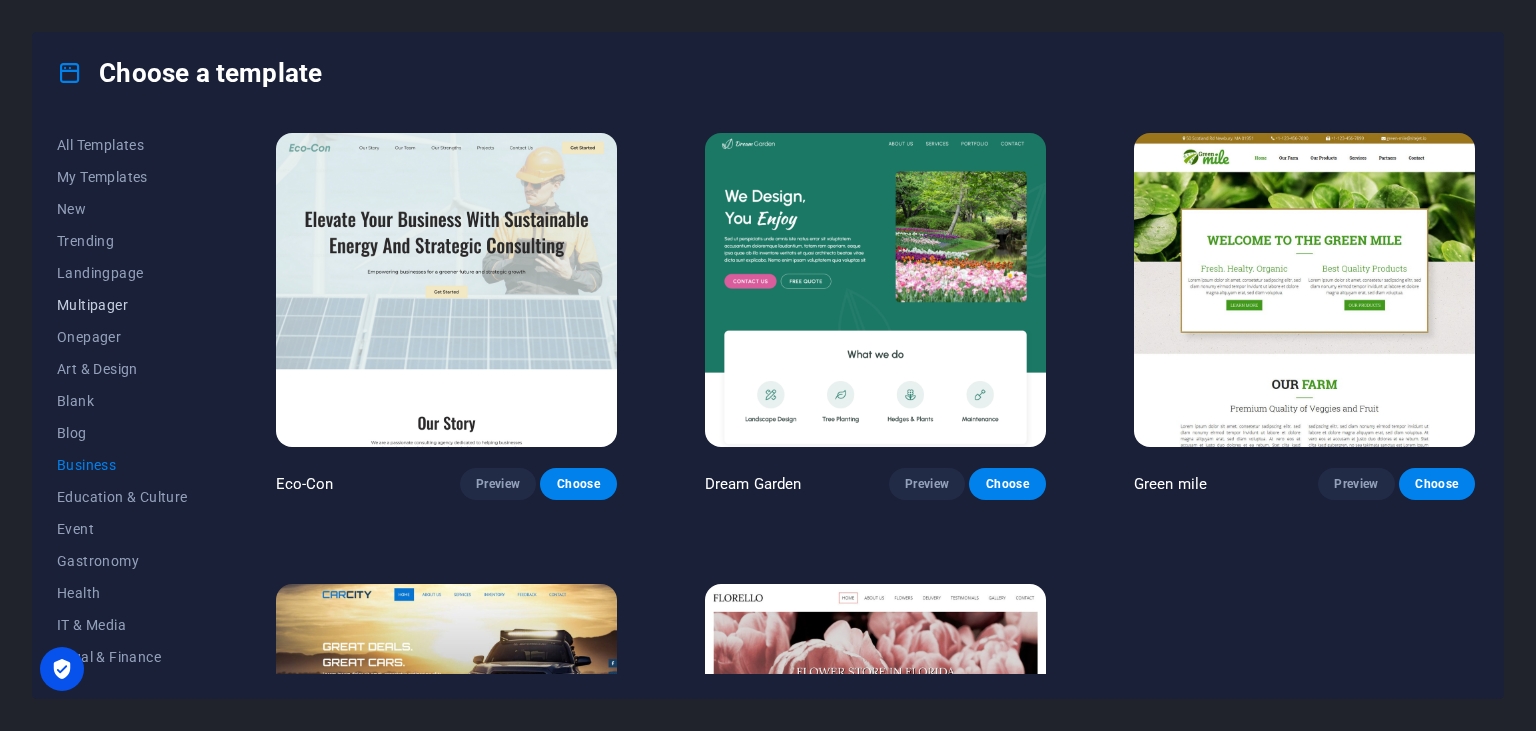click on "Multipager" at bounding box center [122, 305] 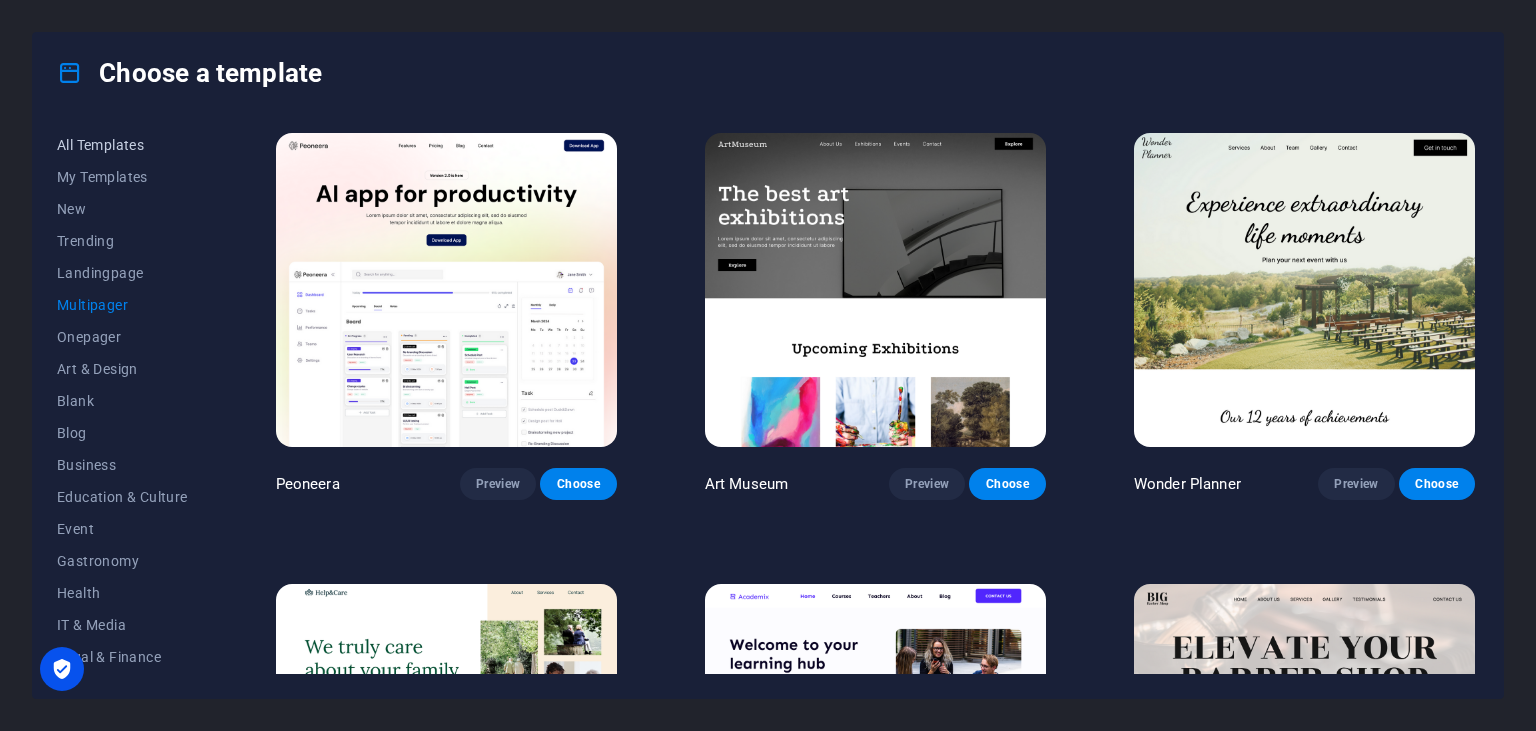 click on "All Templates" at bounding box center [122, 145] 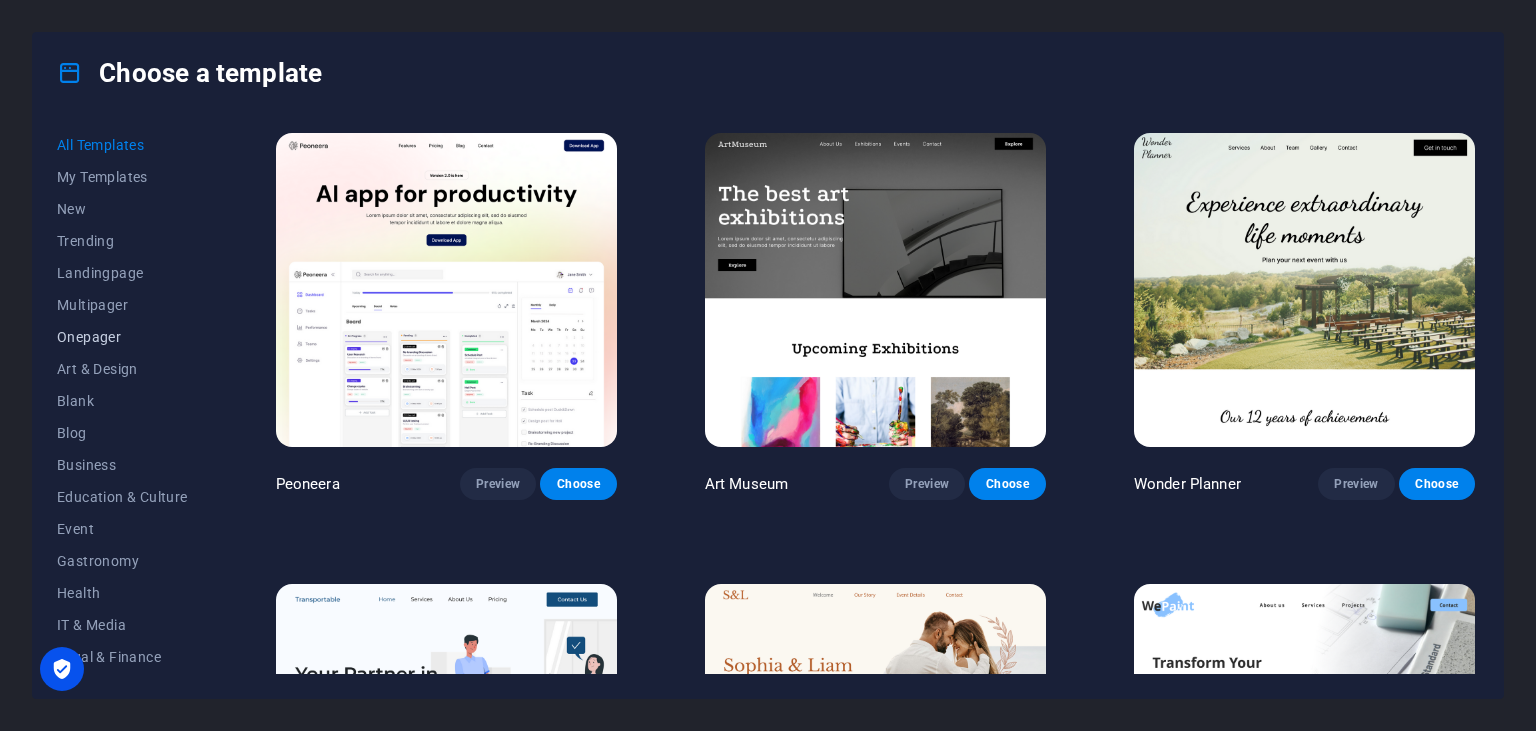 scroll, scrollTop: 254, scrollLeft: 0, axis: vertical 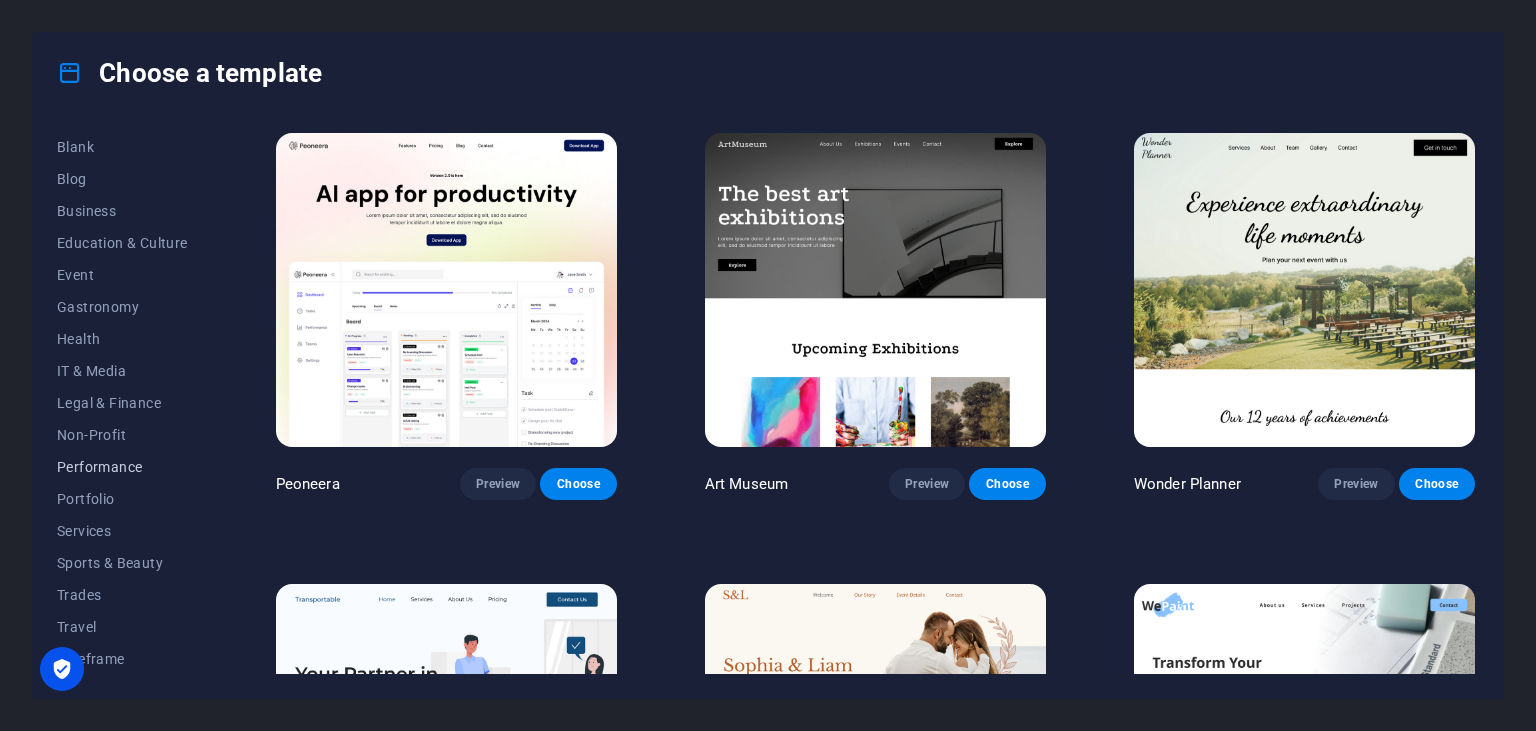 click on "Performance" at bounding box center [122, 467] 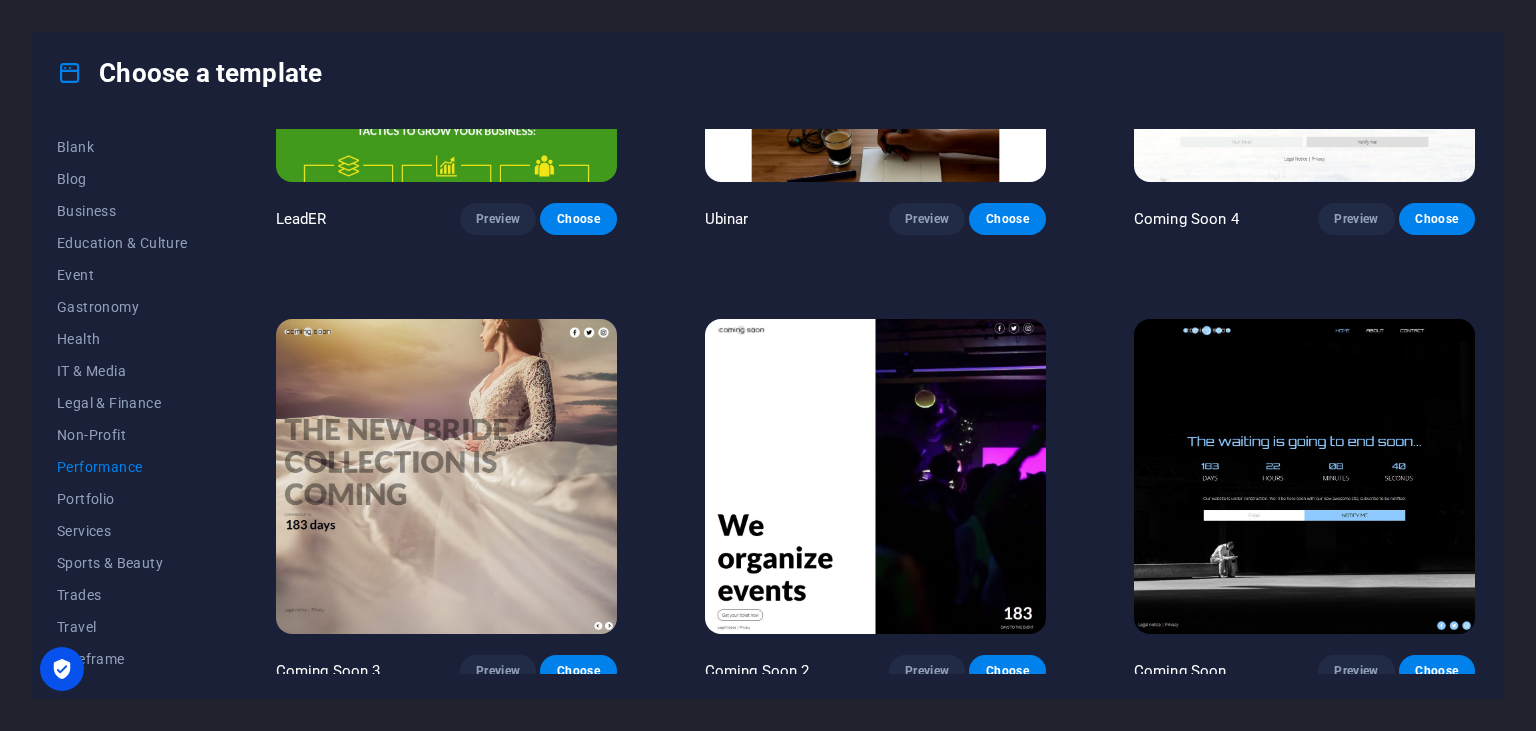 scroll, scrollTop: 2085, scrollLeft: 0, axis: vertical 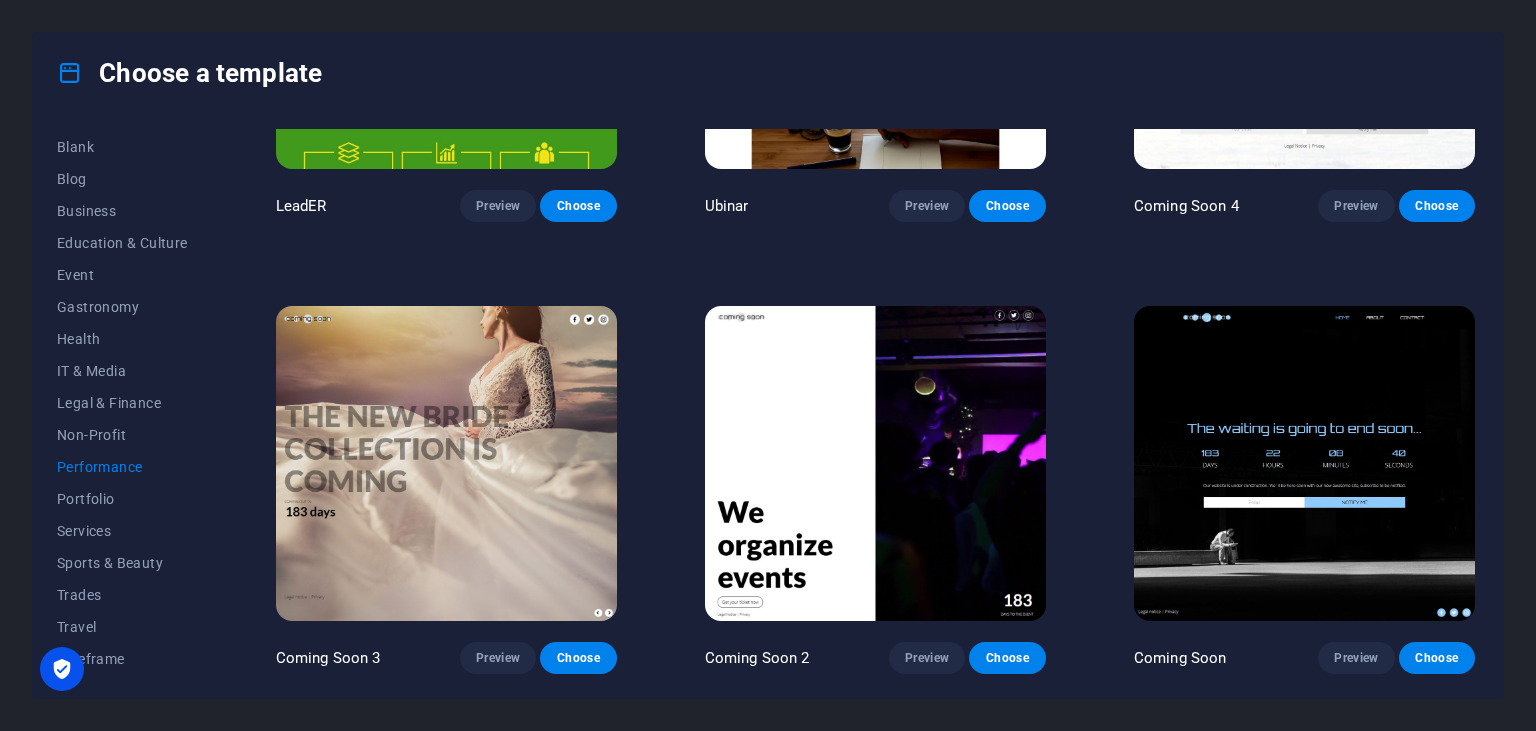 type 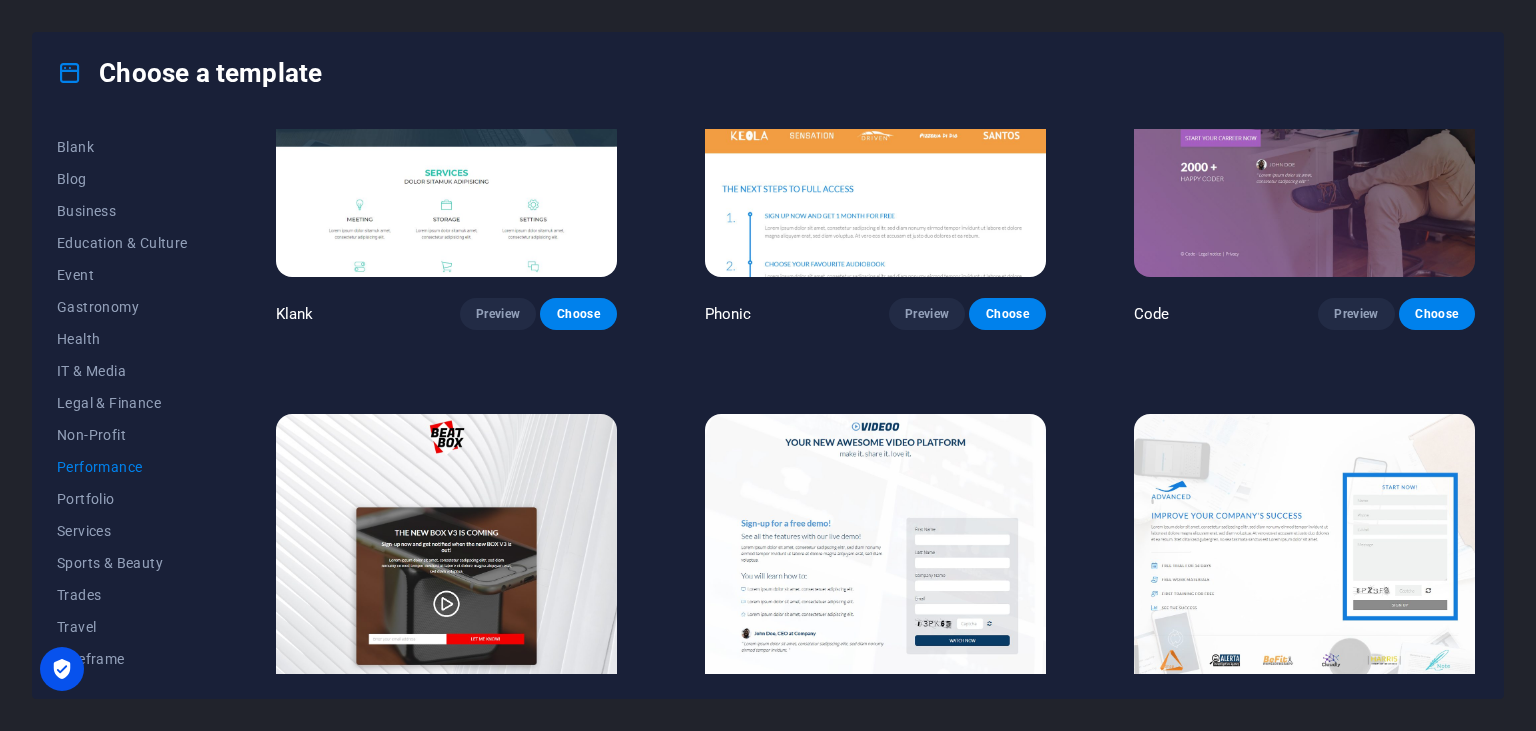 scroll, scrollTop: 0, scrollLeft: 0, axis: both 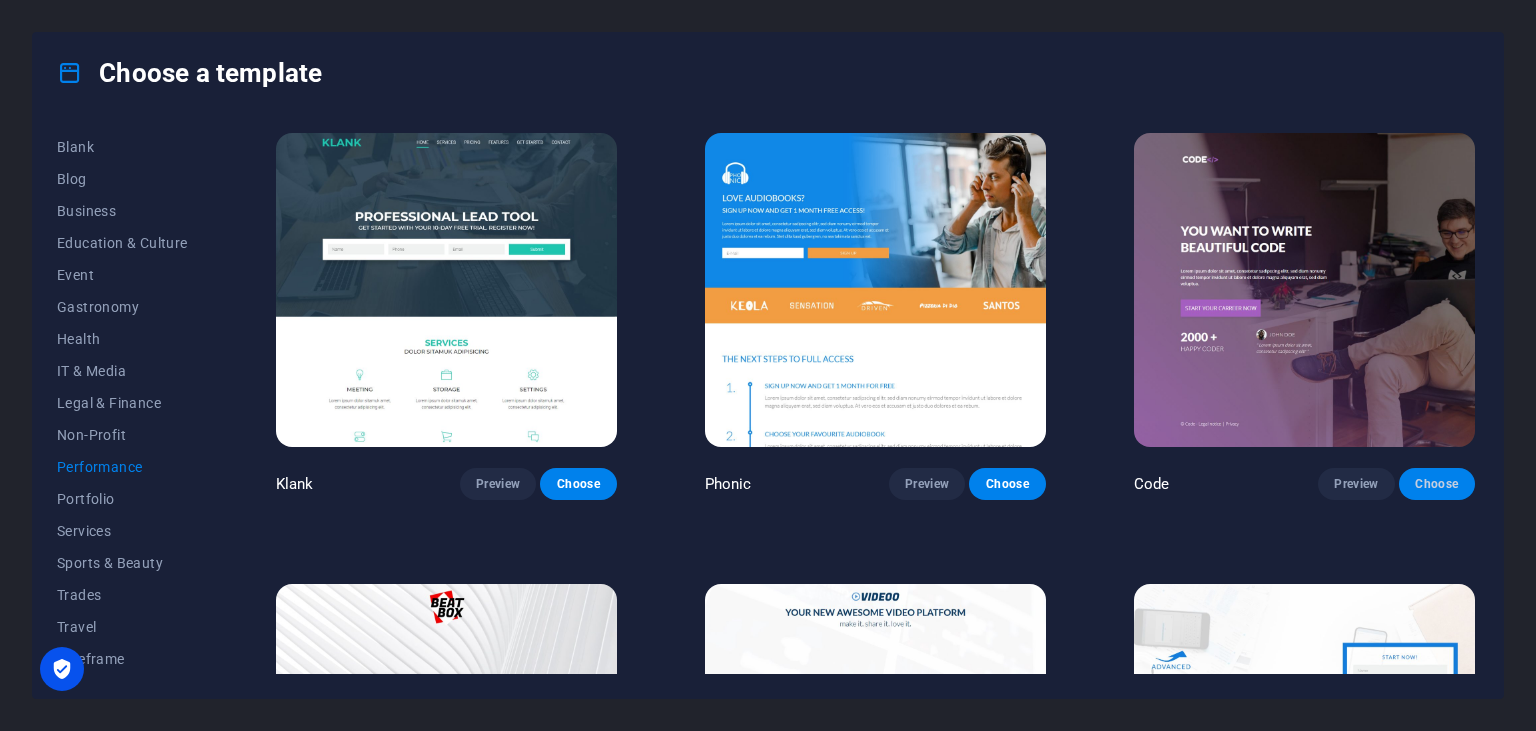 click on "Choose" at bounding box center [1437, 484] 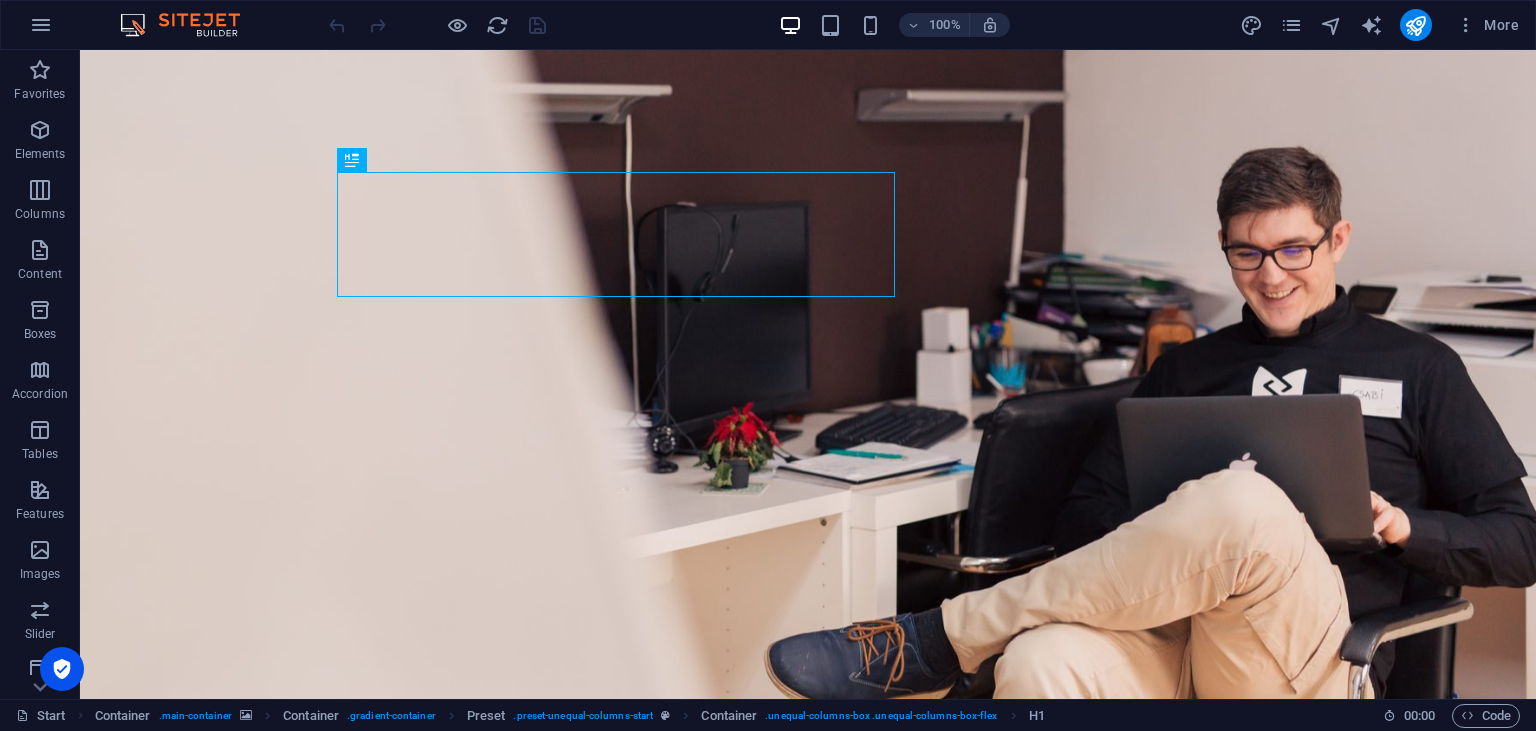 scroll, scrollTop: 0, scrollLeft: 0, axis: both 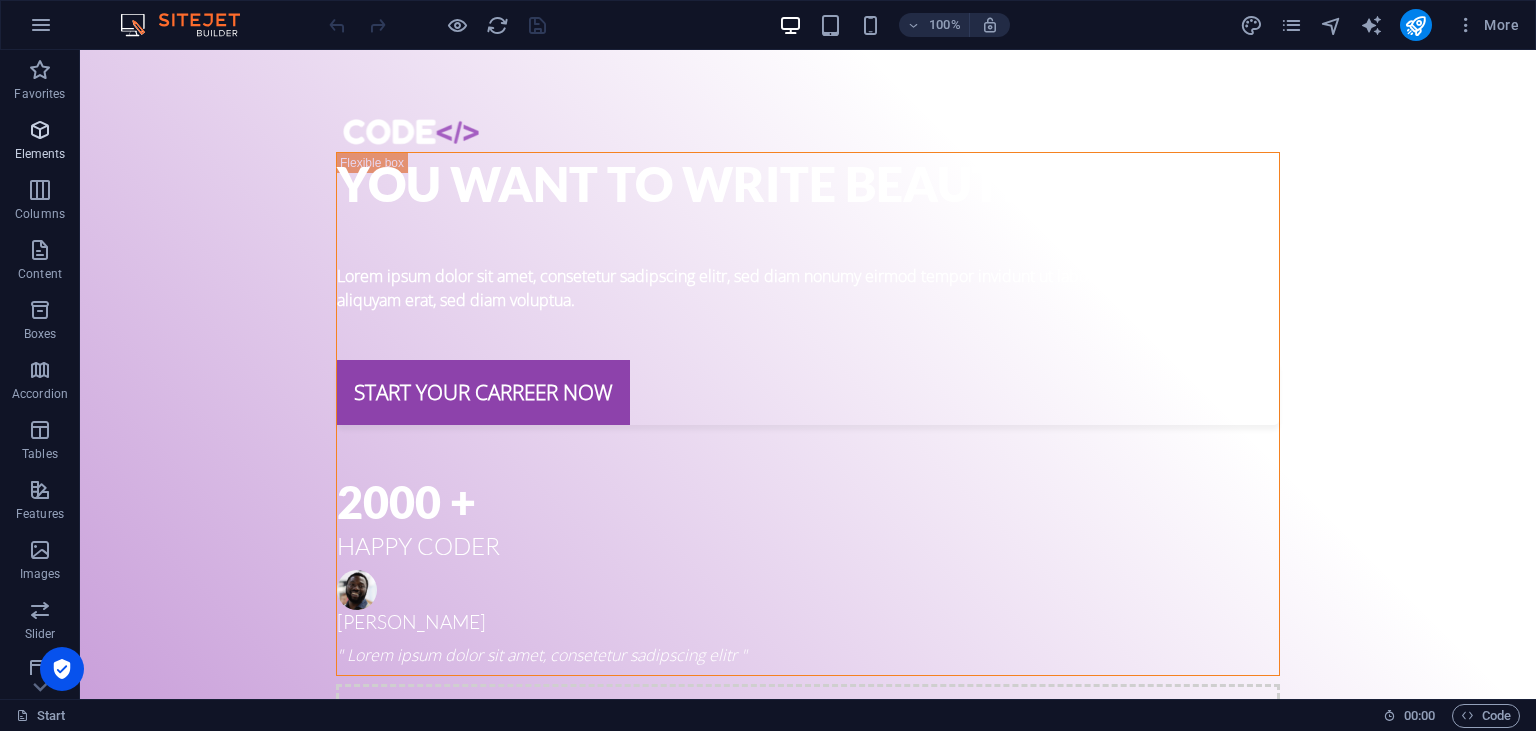 click at bounding box center (40, 130) 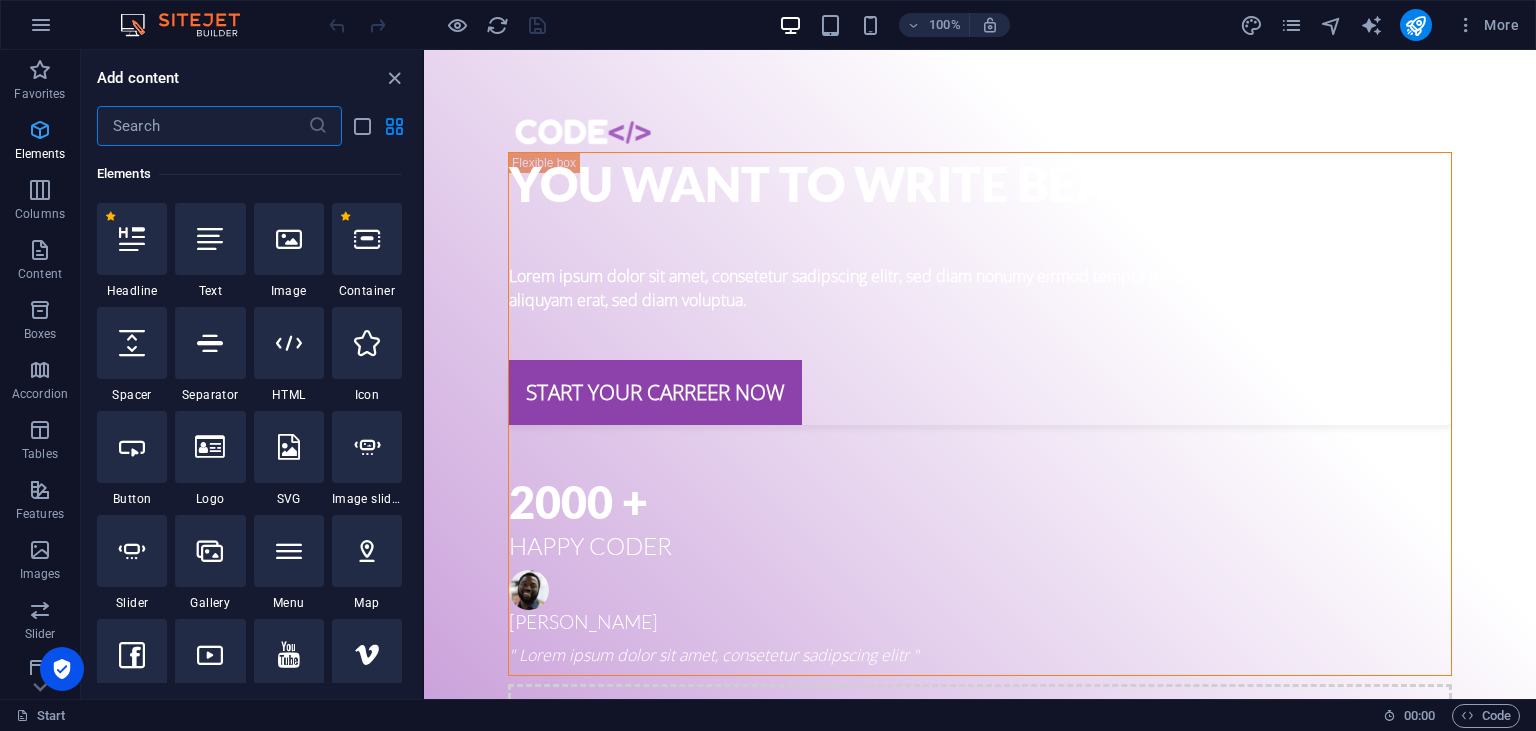 scroll, scrollTop: 213, scrollLeft: 0, axis: vertical 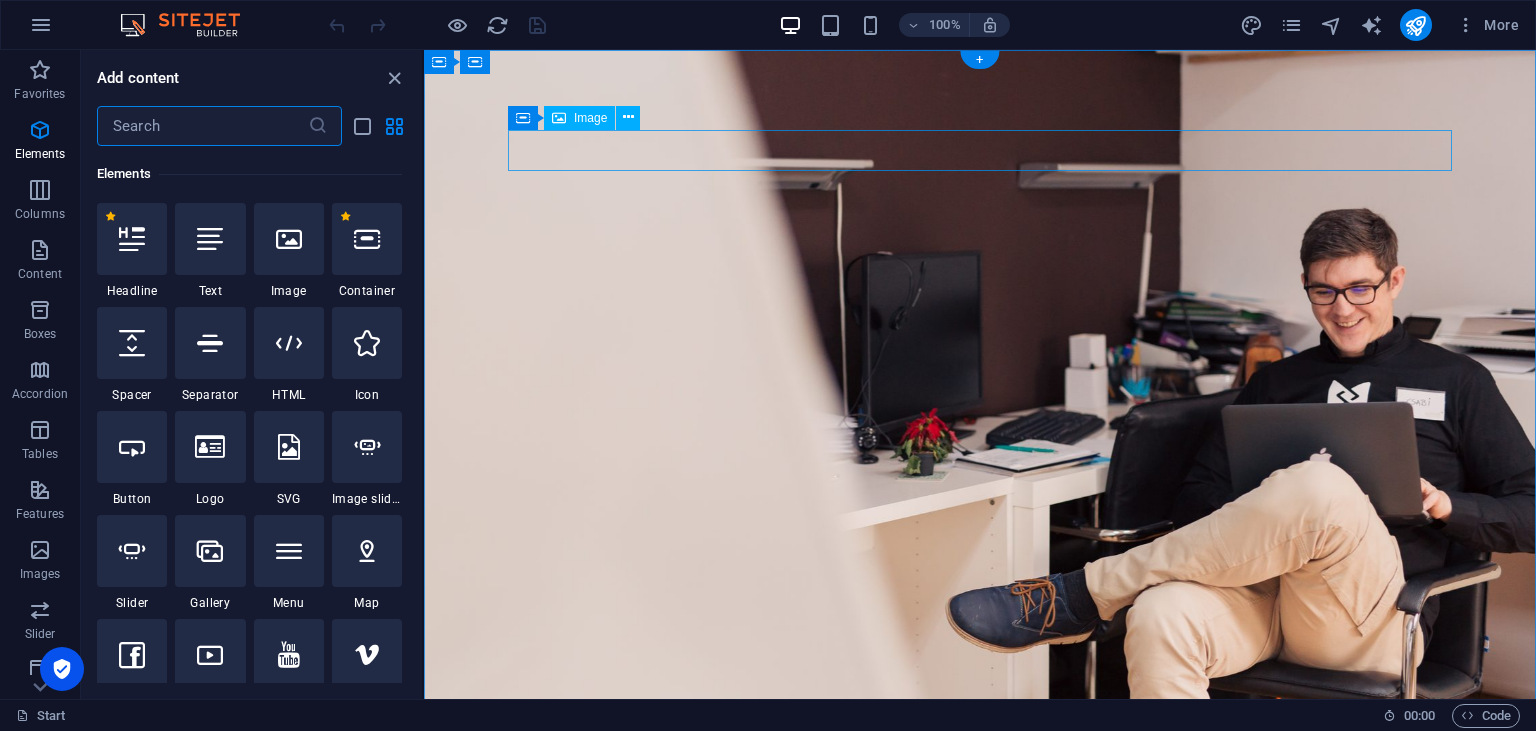 click at bounding box center [980, 910] 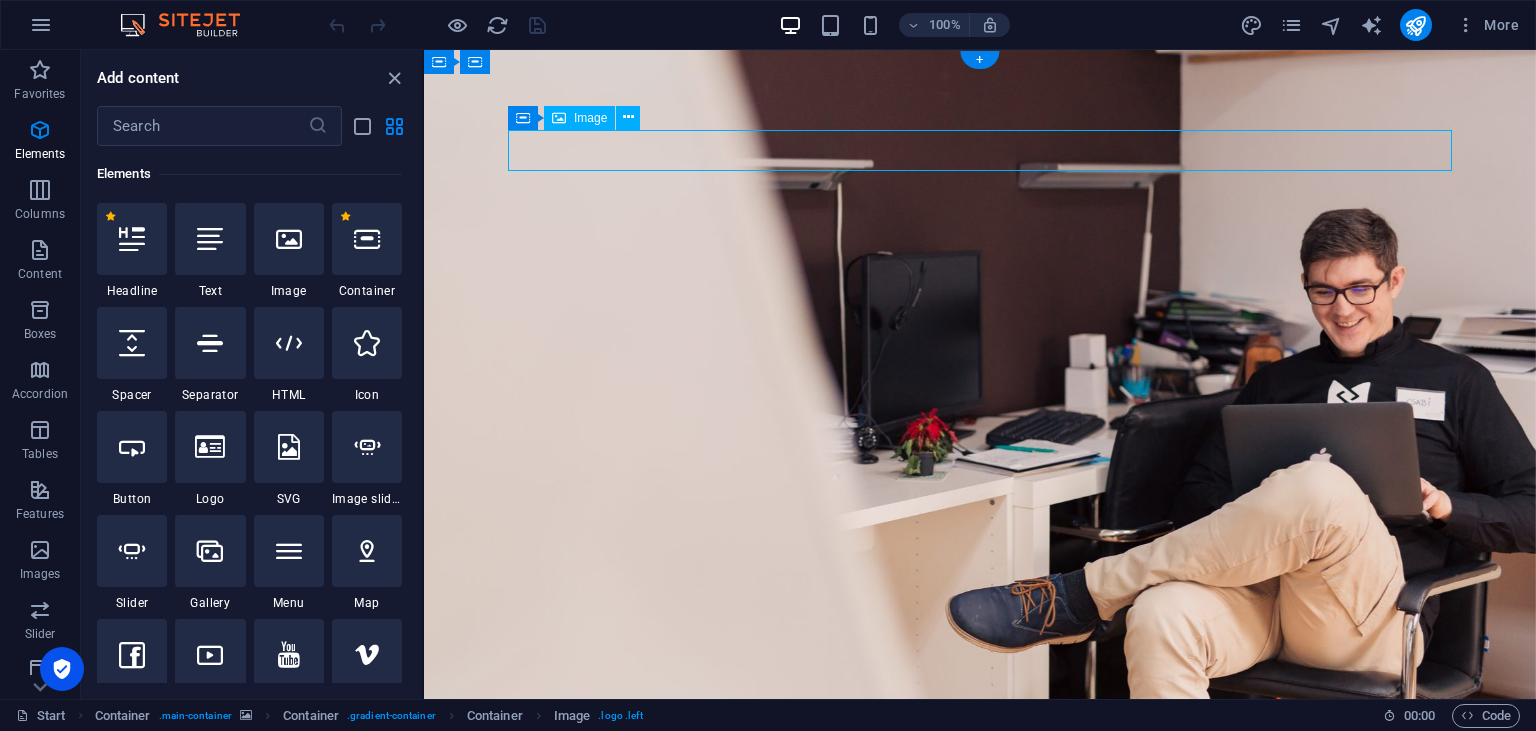 click at bounding box center [980, 910] 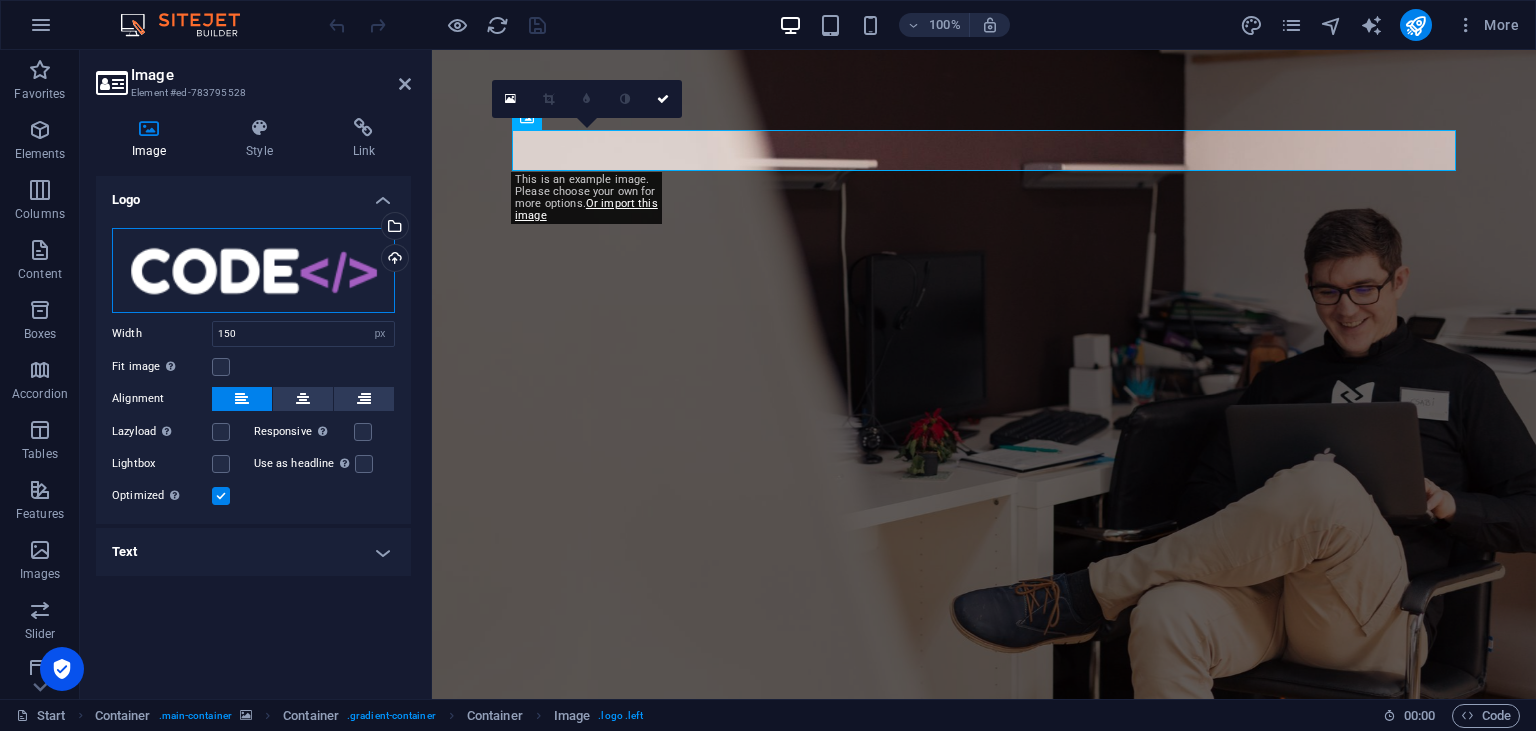 click on "Drag files here, click to choose files or select files from Files or our free stock photos & videos" at bounding box center (253, 270) 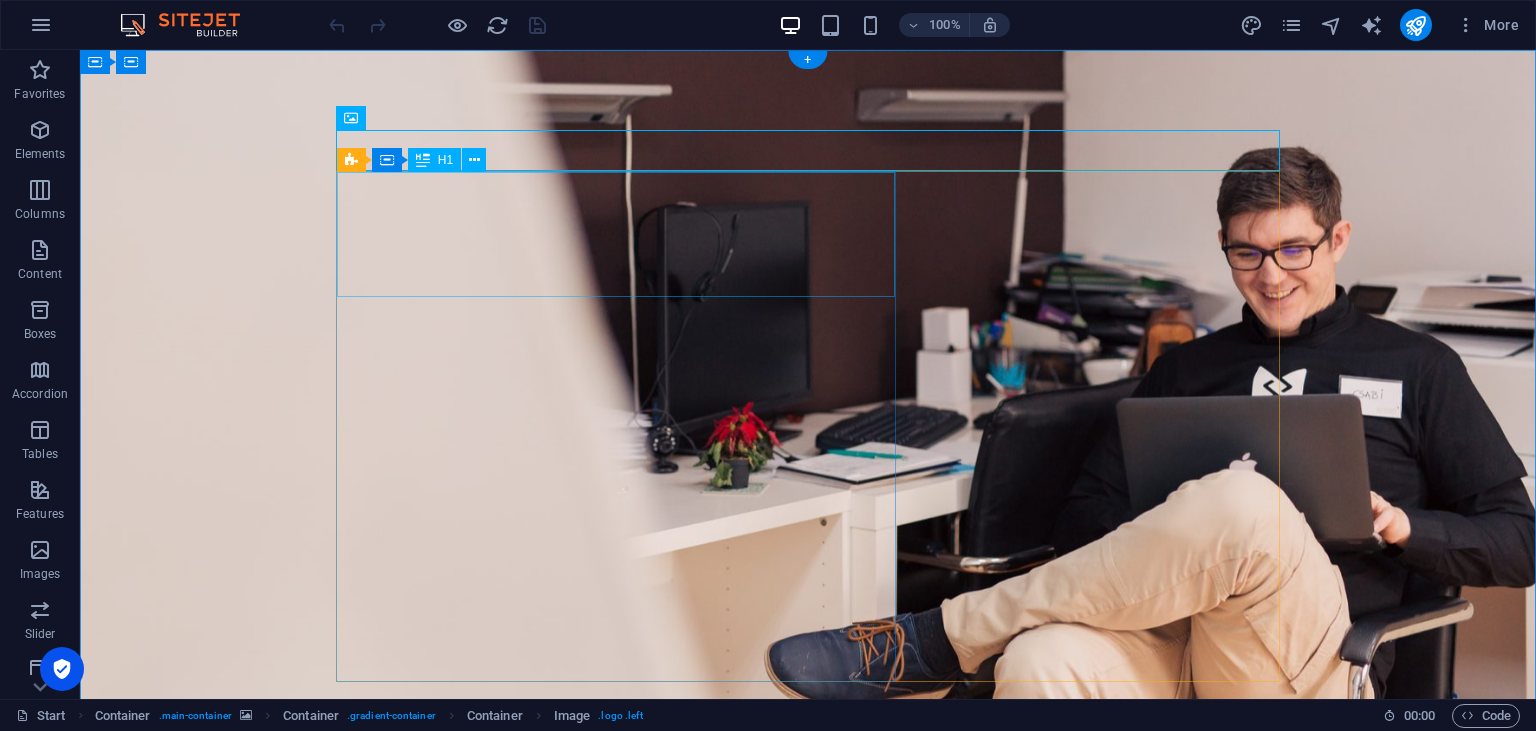 click on "You want to write beautiful code" at bounding box center [808, 963] 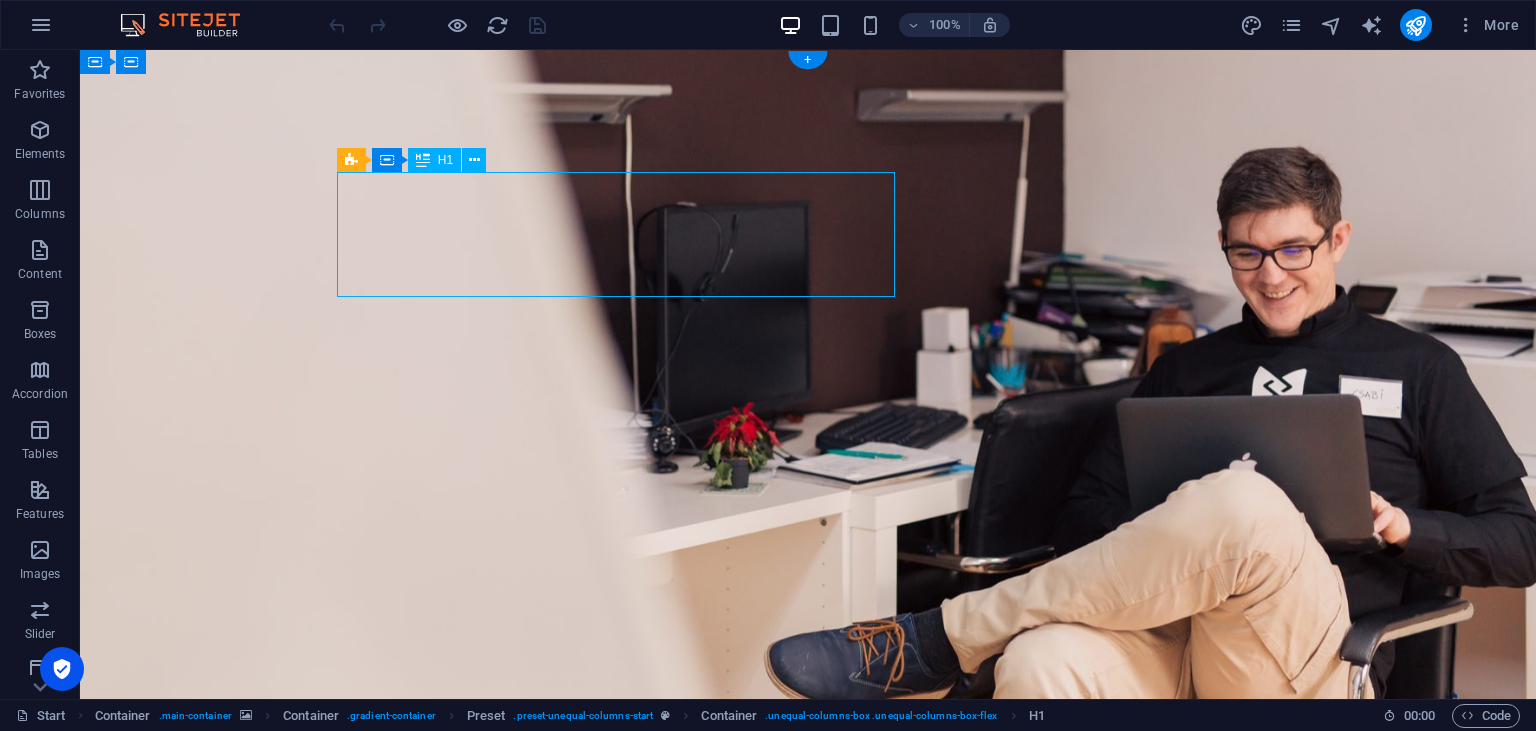 click on "You want to write beautiful code" at bounding box center [808, 963] 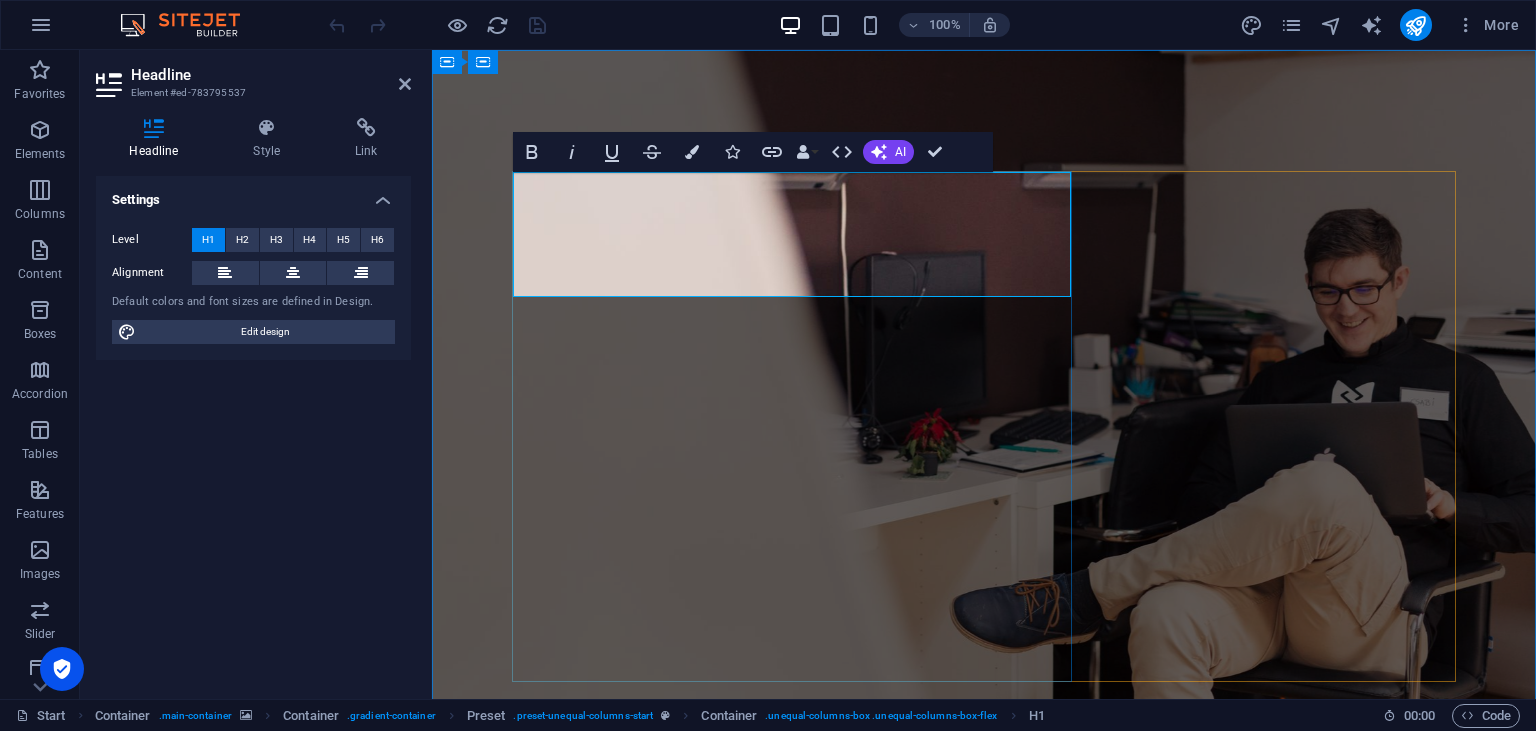 type 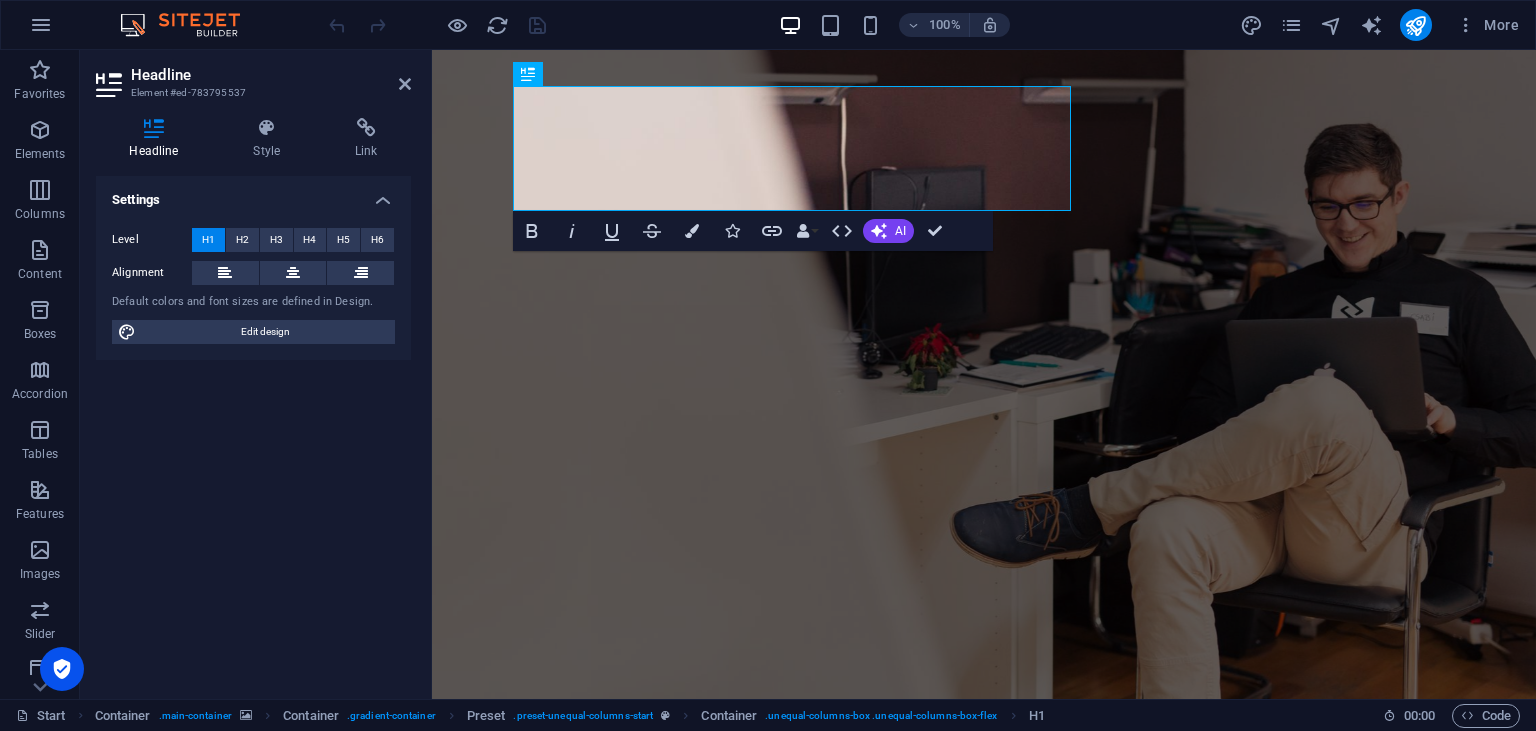 scroll, scrollTop: 96, scrollLeft: 0, axis: vertical 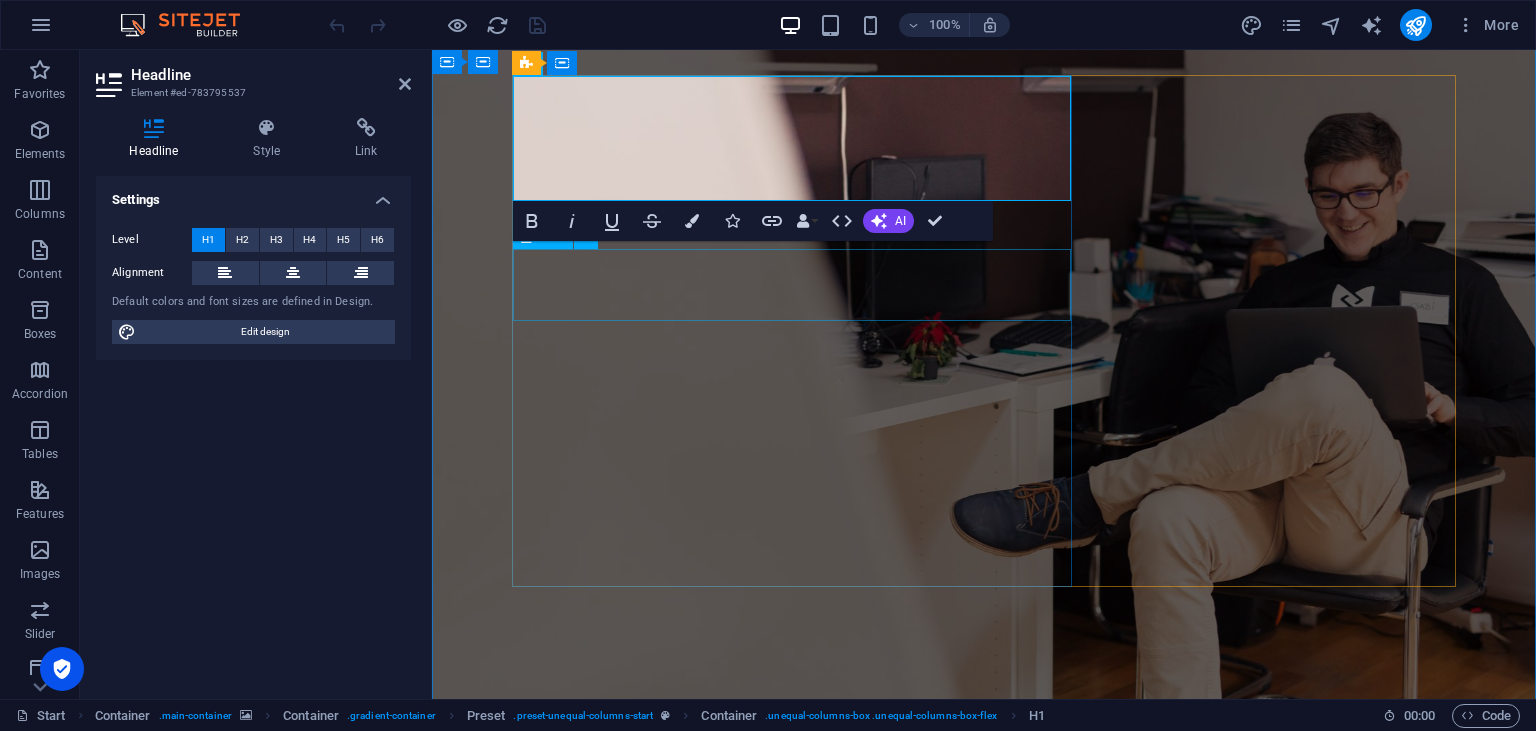 click on "Lorem ipsum dolor sit amet, consetetur sadipscing elitr, sed diam nonumy eirmod tempor invidunt ut labore et dolore magna aliquyam erat, sed diam voluptua." at bounding box center (984, 971) 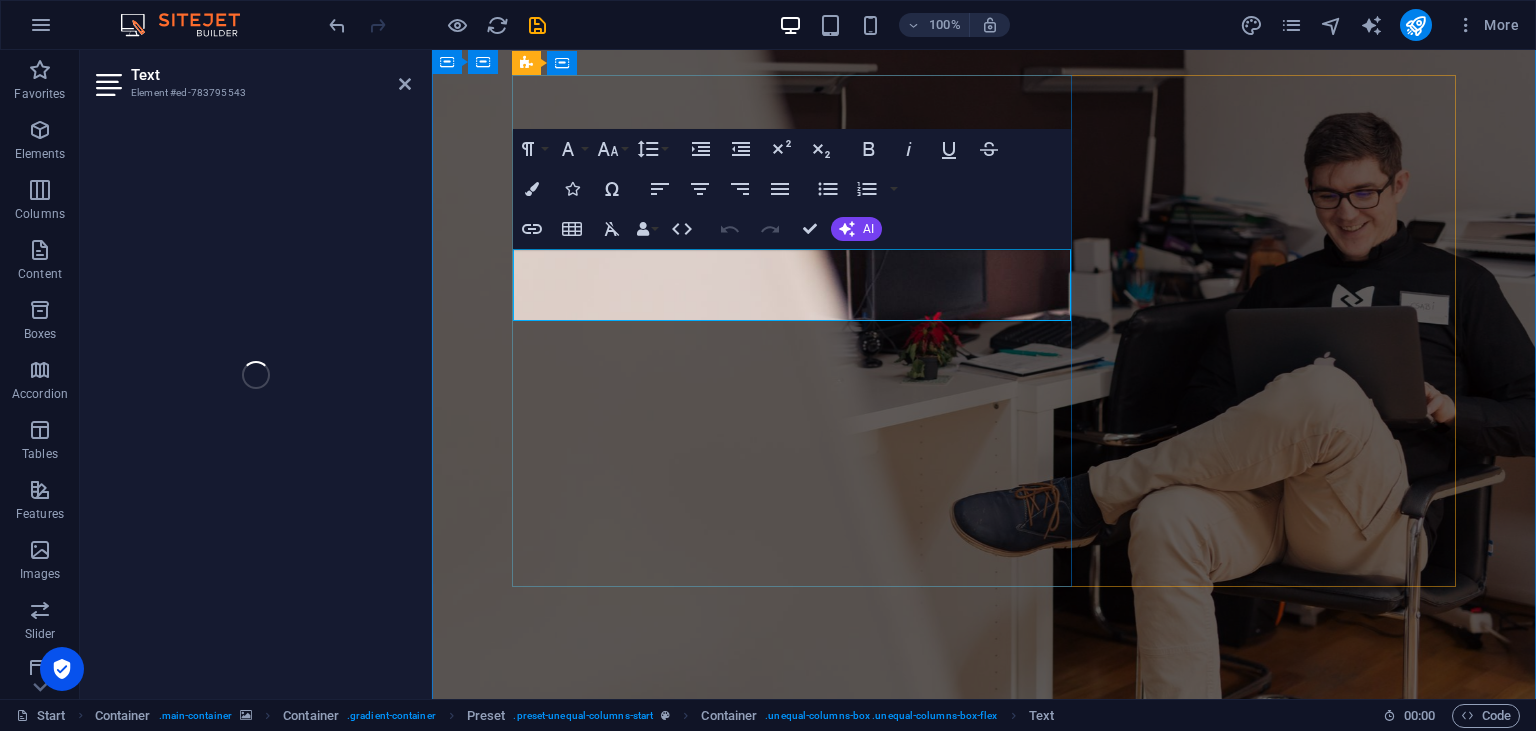 click on "I am a Freelance Web Developer Lorem ipsum dolor sit amet, consetetur sadipscing elitr, sed diam nonumy eirmod tempor invidunt ut labore et dolore magna aliquyam erat, sed diam voluptua. Start your carreer now 2000 + Happy coder [PERSON_NAME] " Lorem ipsum dolor sit amet, consetetur sadipscing elitr "" at bounding box center (984, 1097) 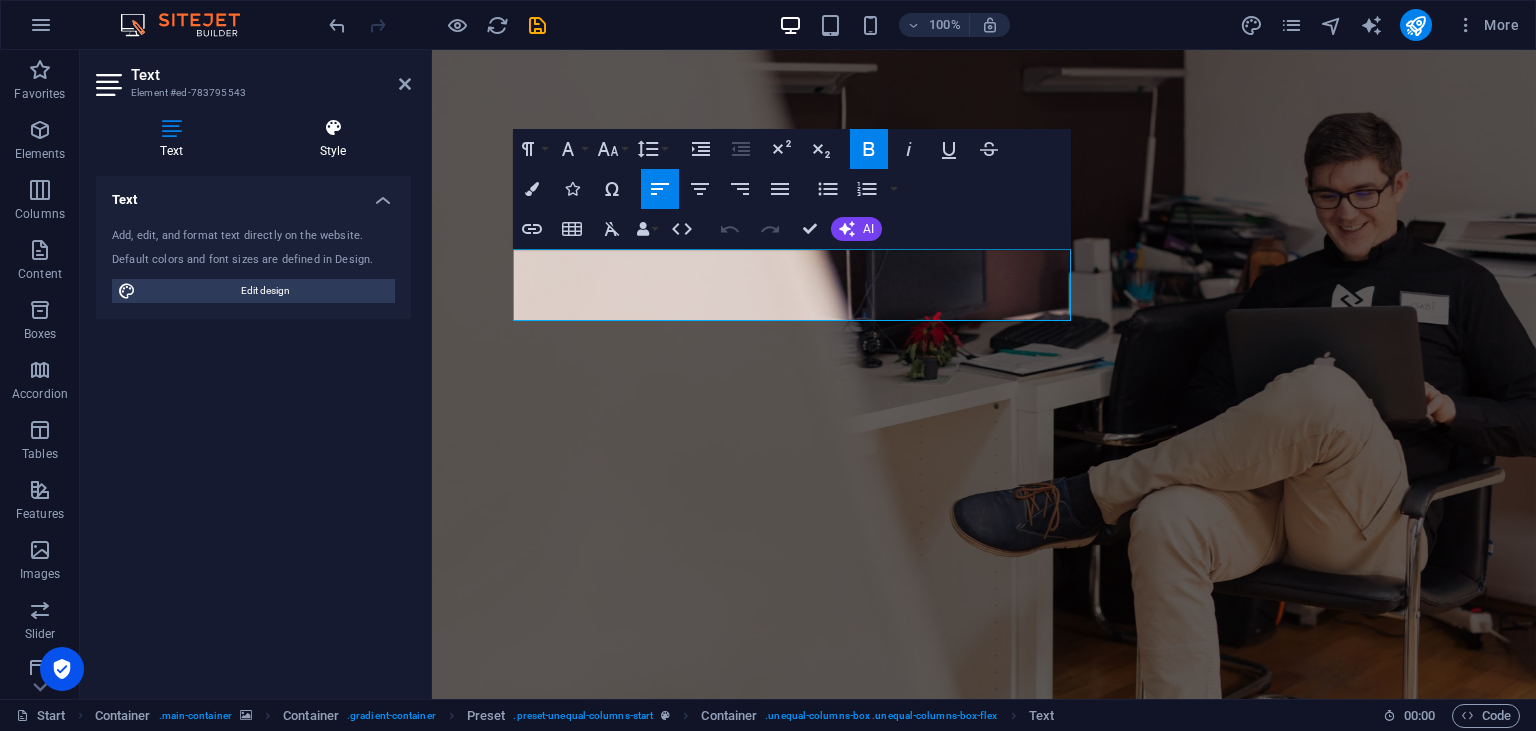 click on "Style" at bounding box center [333, 139] 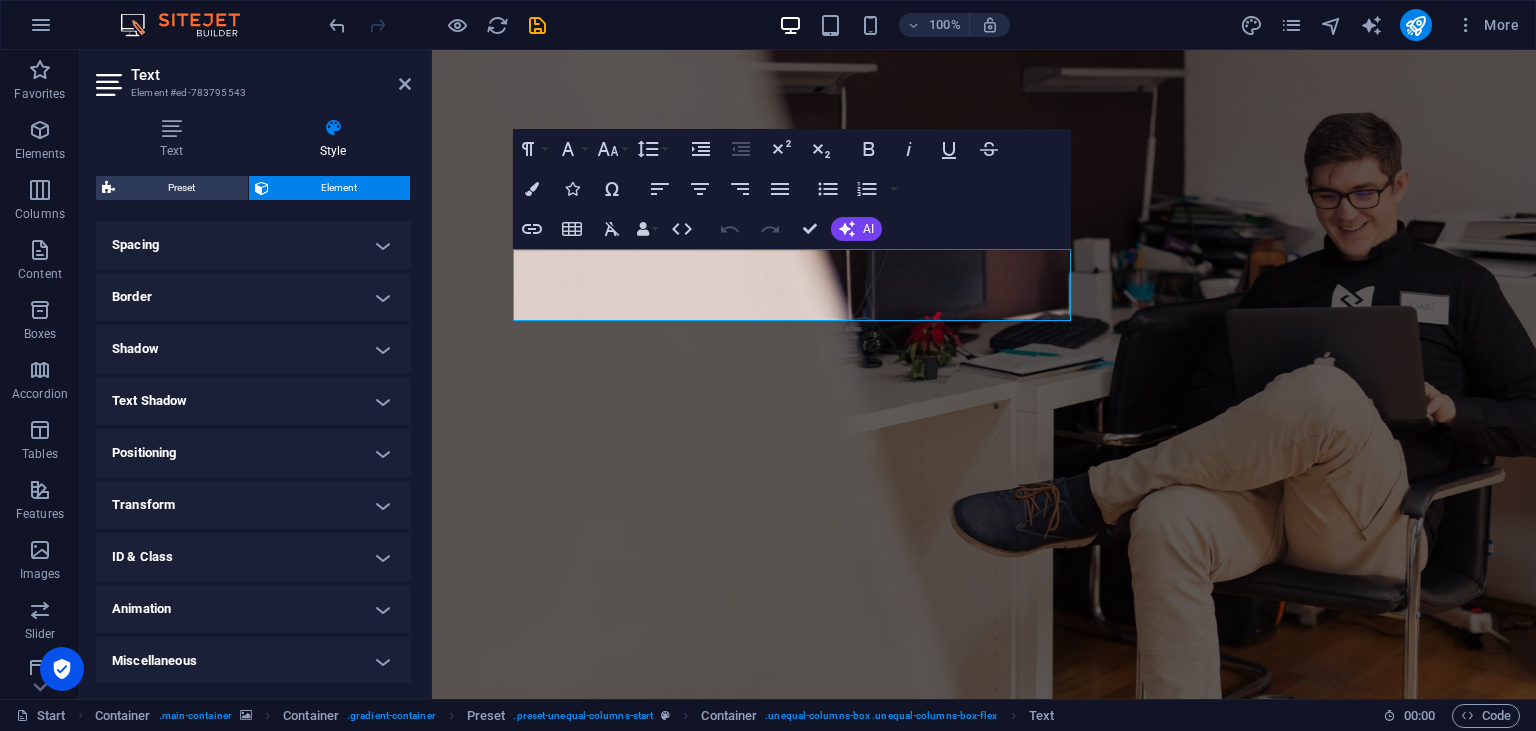 scroll, scrollTop: 378, scrollLeft: 0, axis: vertical 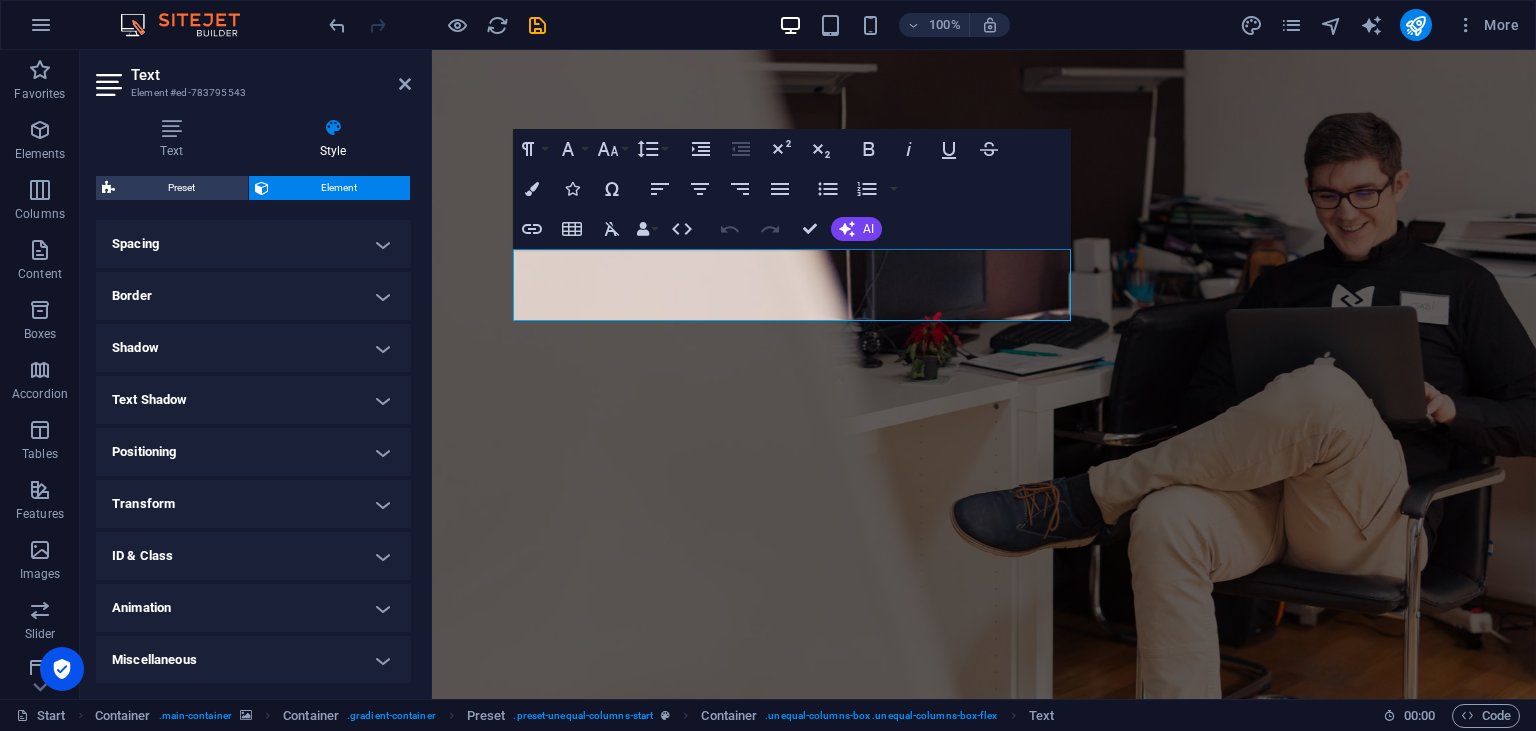 click on "Spacing" at bounding box center [253, 244] 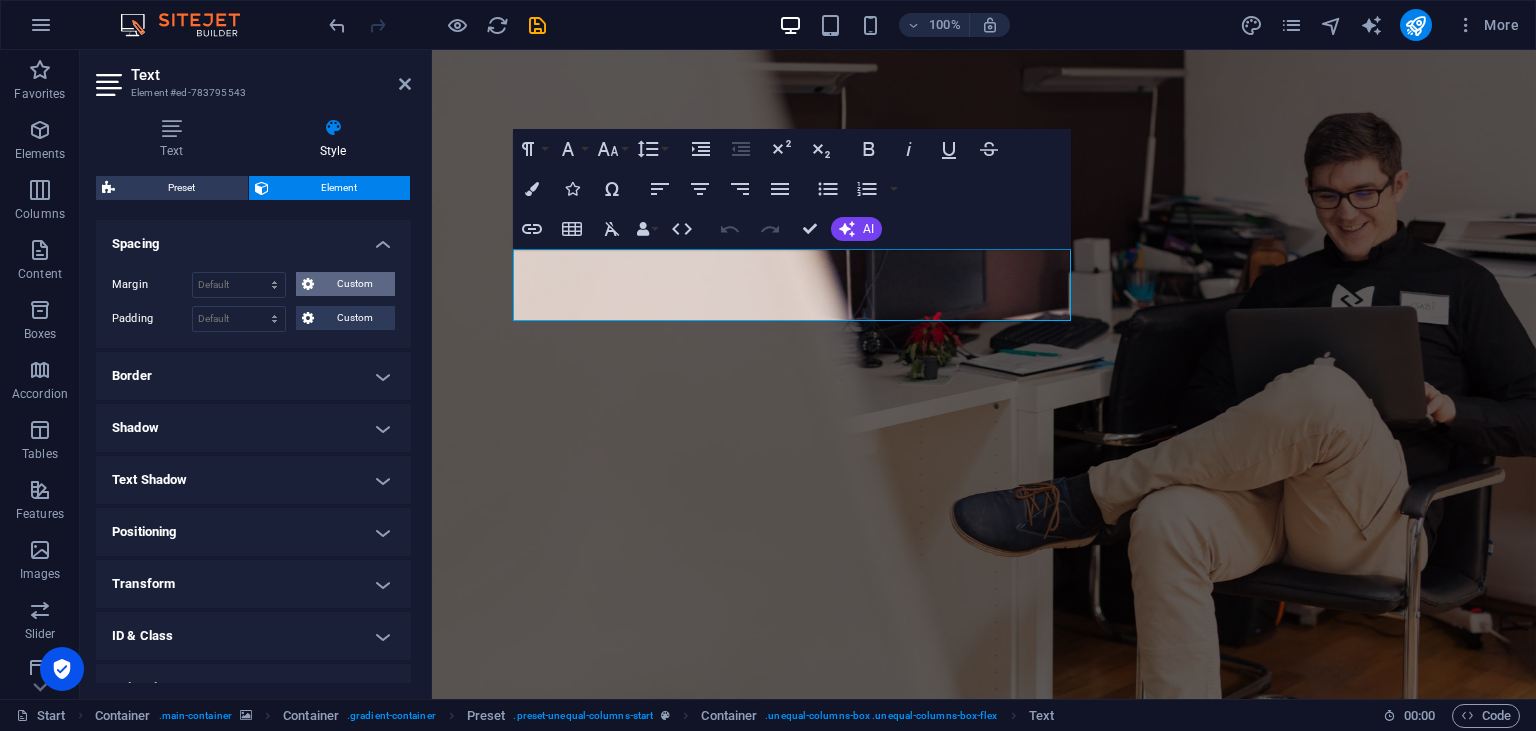 click at bounding box center [308, 284] 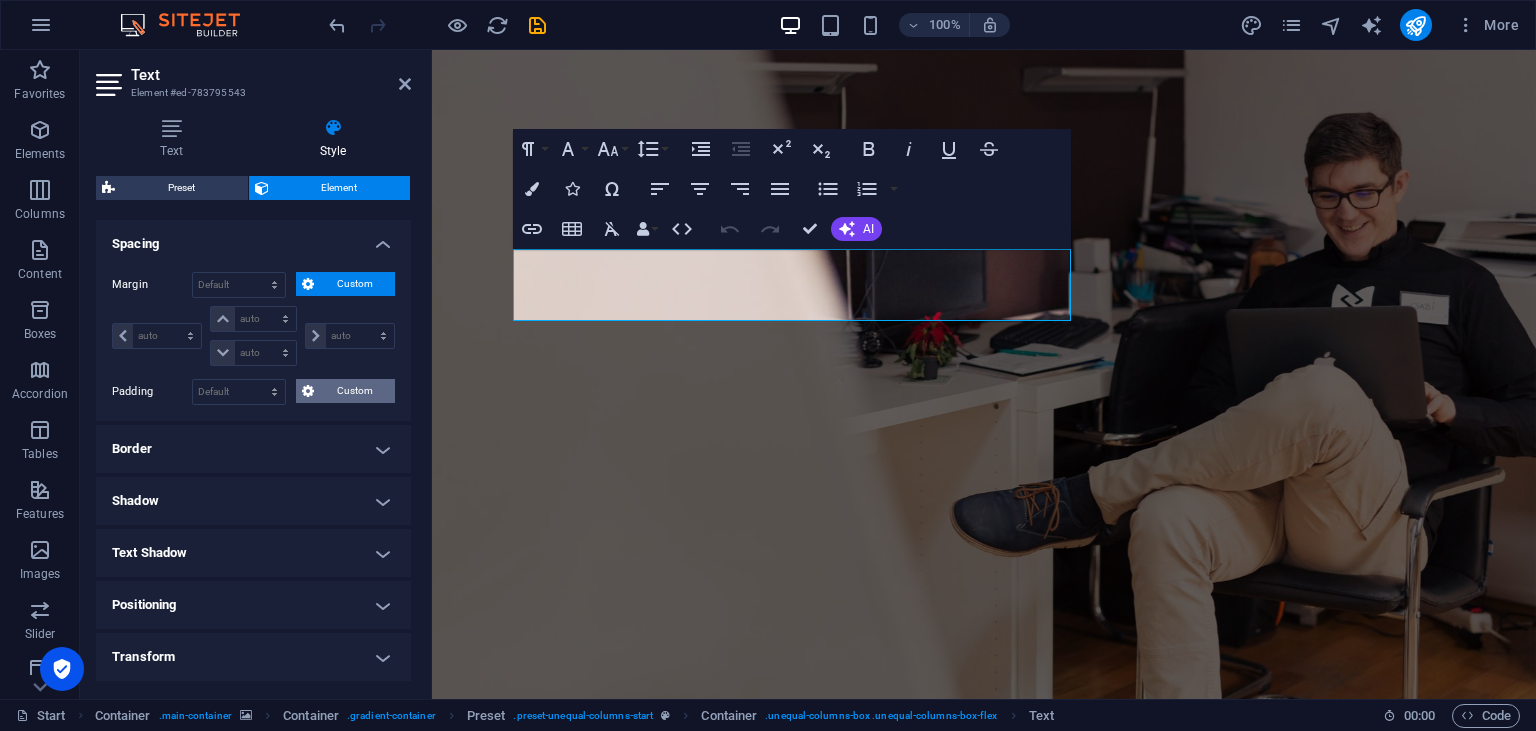 click on "Custom" at bounding box center (354, 391) 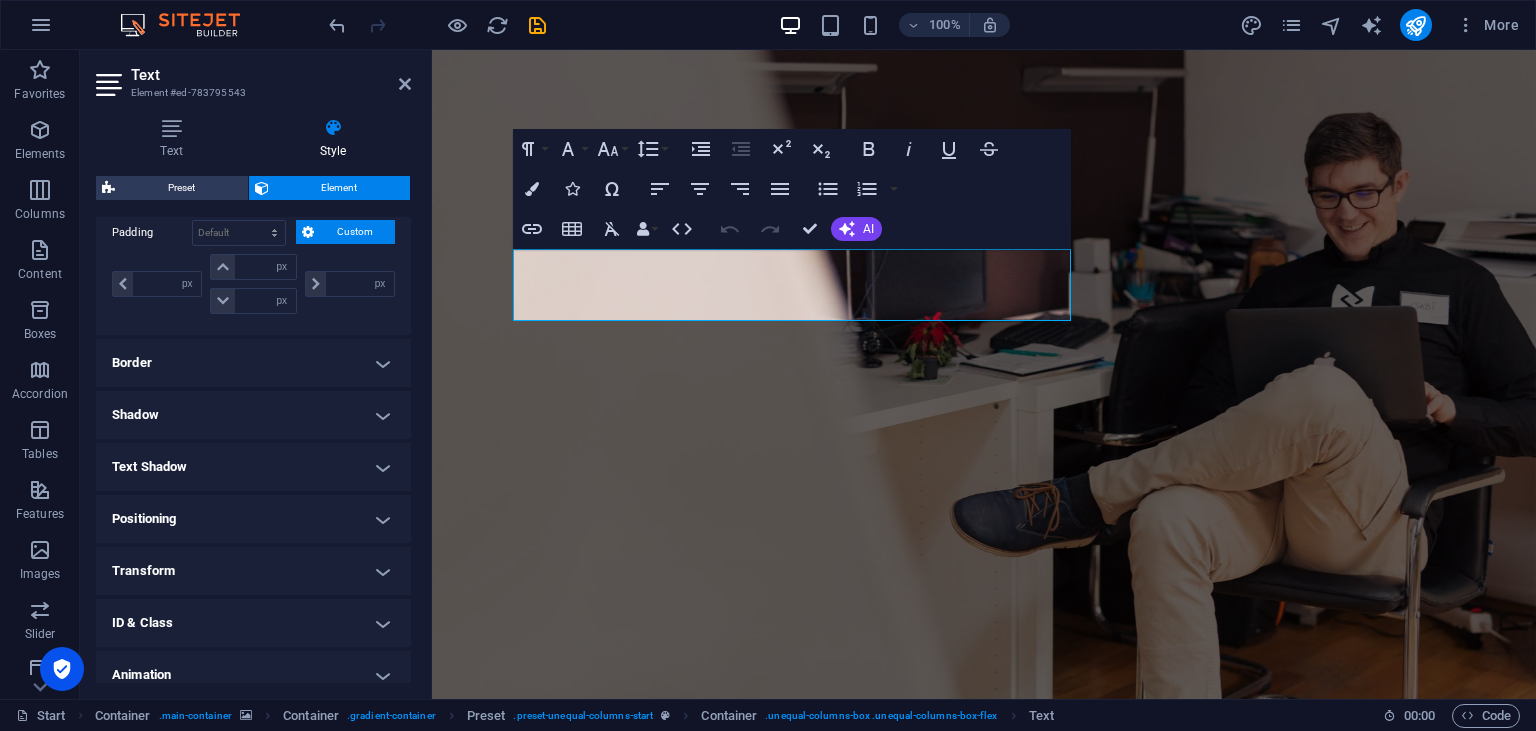scroll, scrollTop: 602, scrollLeft: 0, axis: vertical 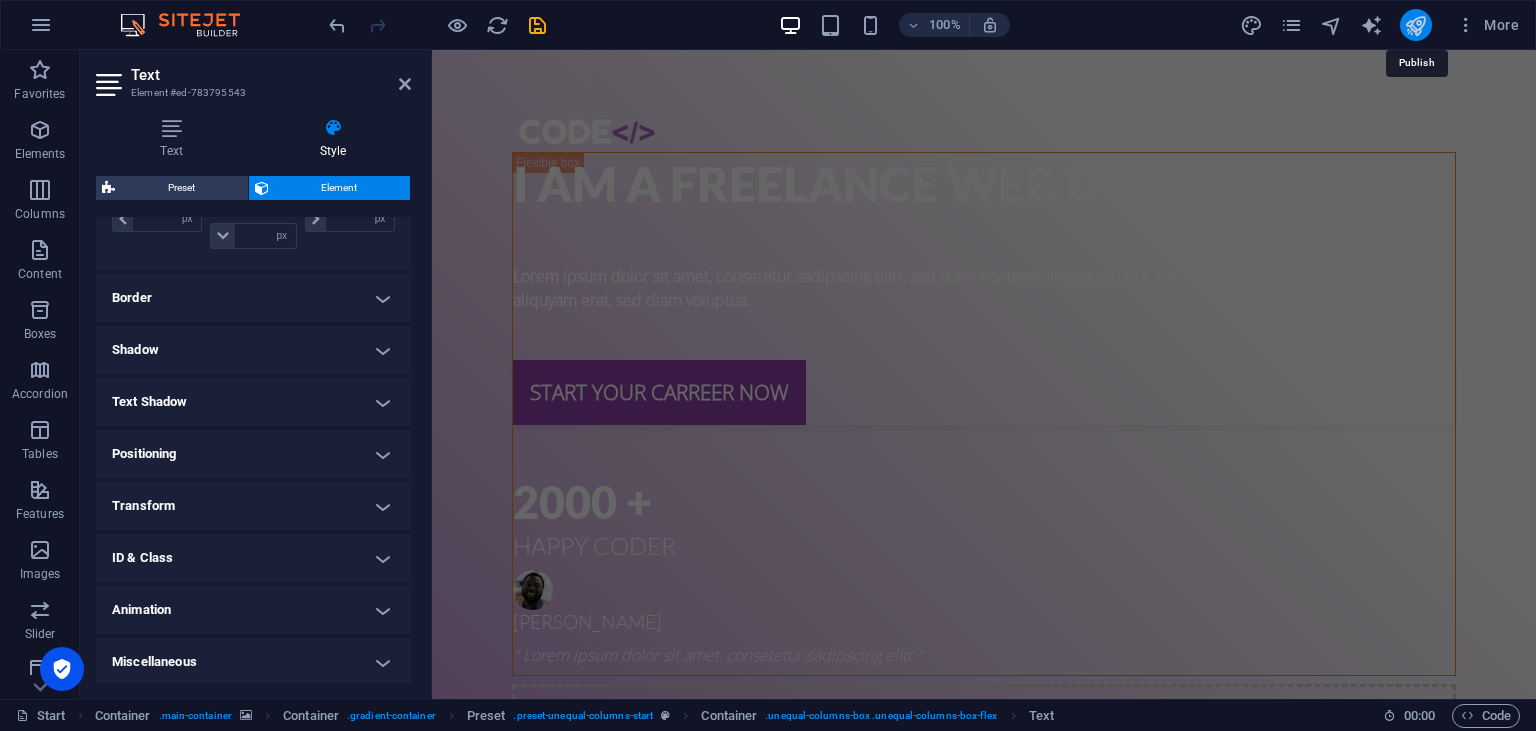 click at bounding box center (1415, 25) 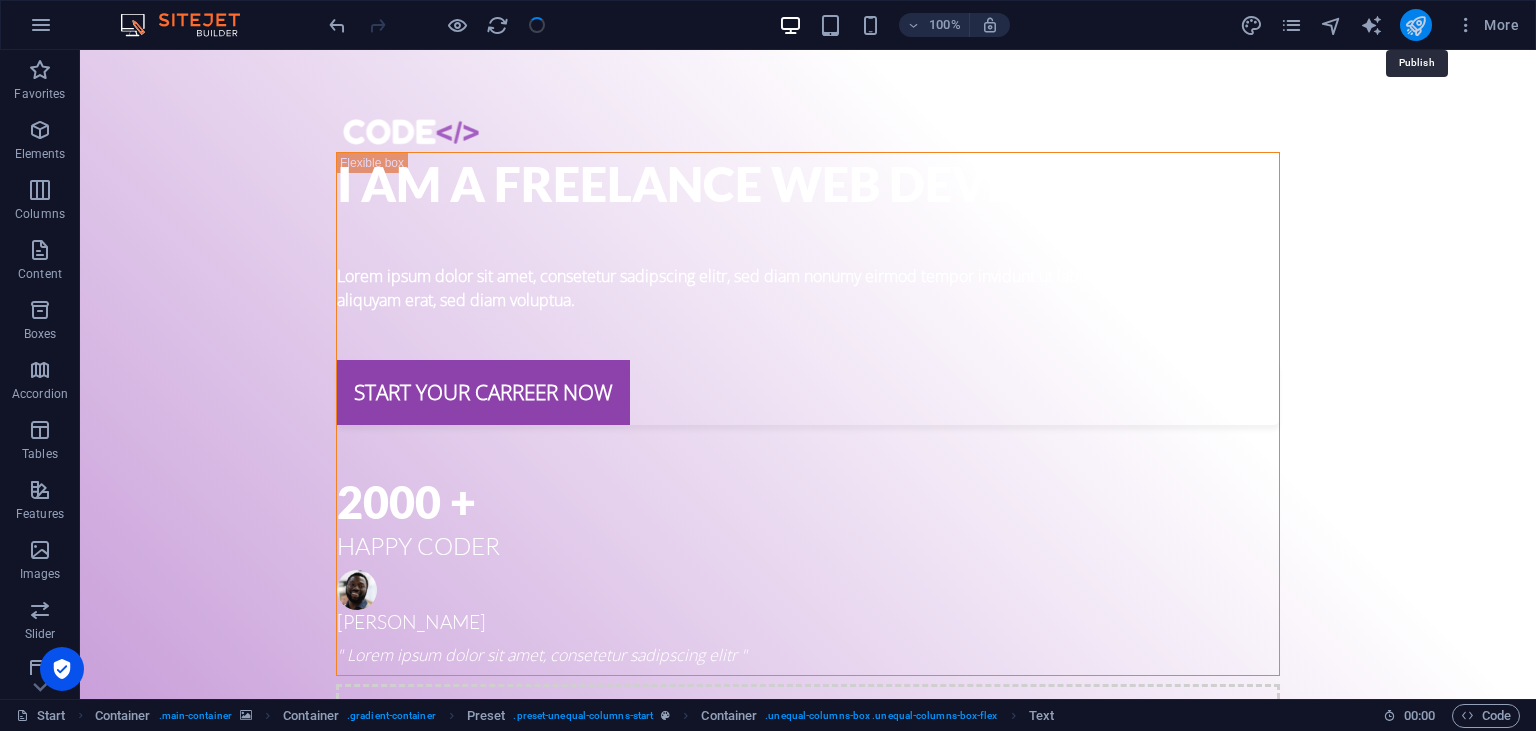 scroll, scrollTop: 5, scrollLeft: 0, axis: vertical 